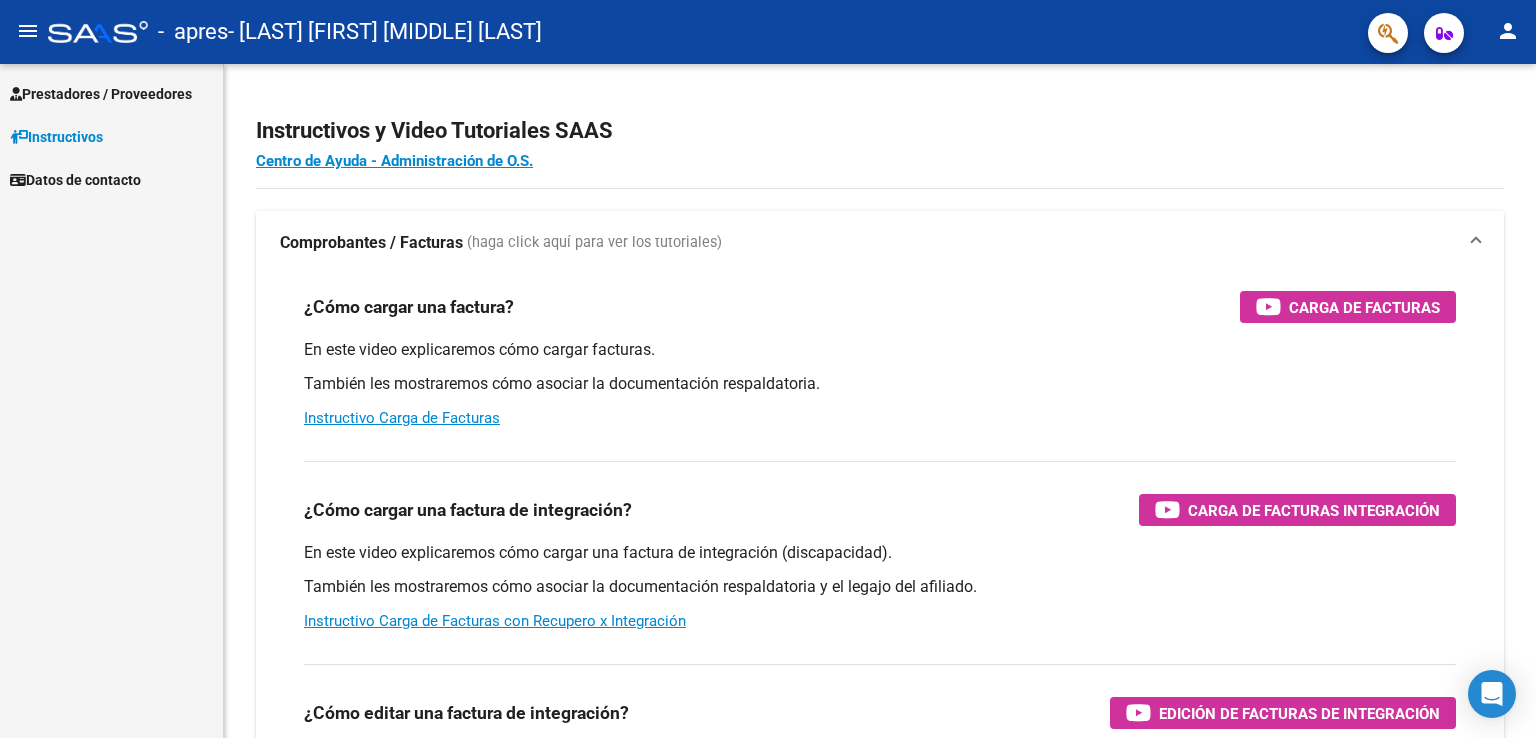 scroll, scrollTop: 0, scrollLeft: 0, axis: both 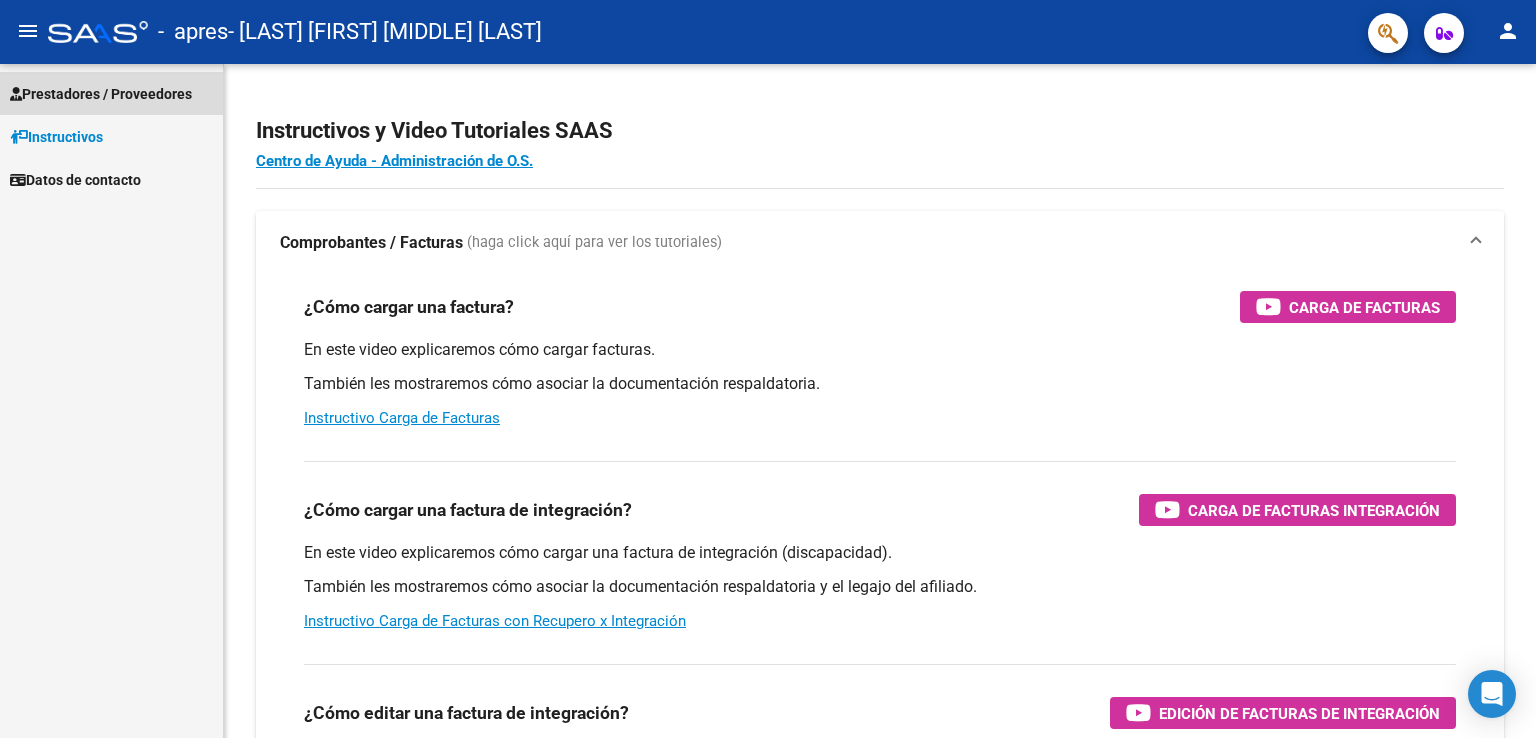 click on "Prestadores / Proveedores" at bounding box center [101, 94] 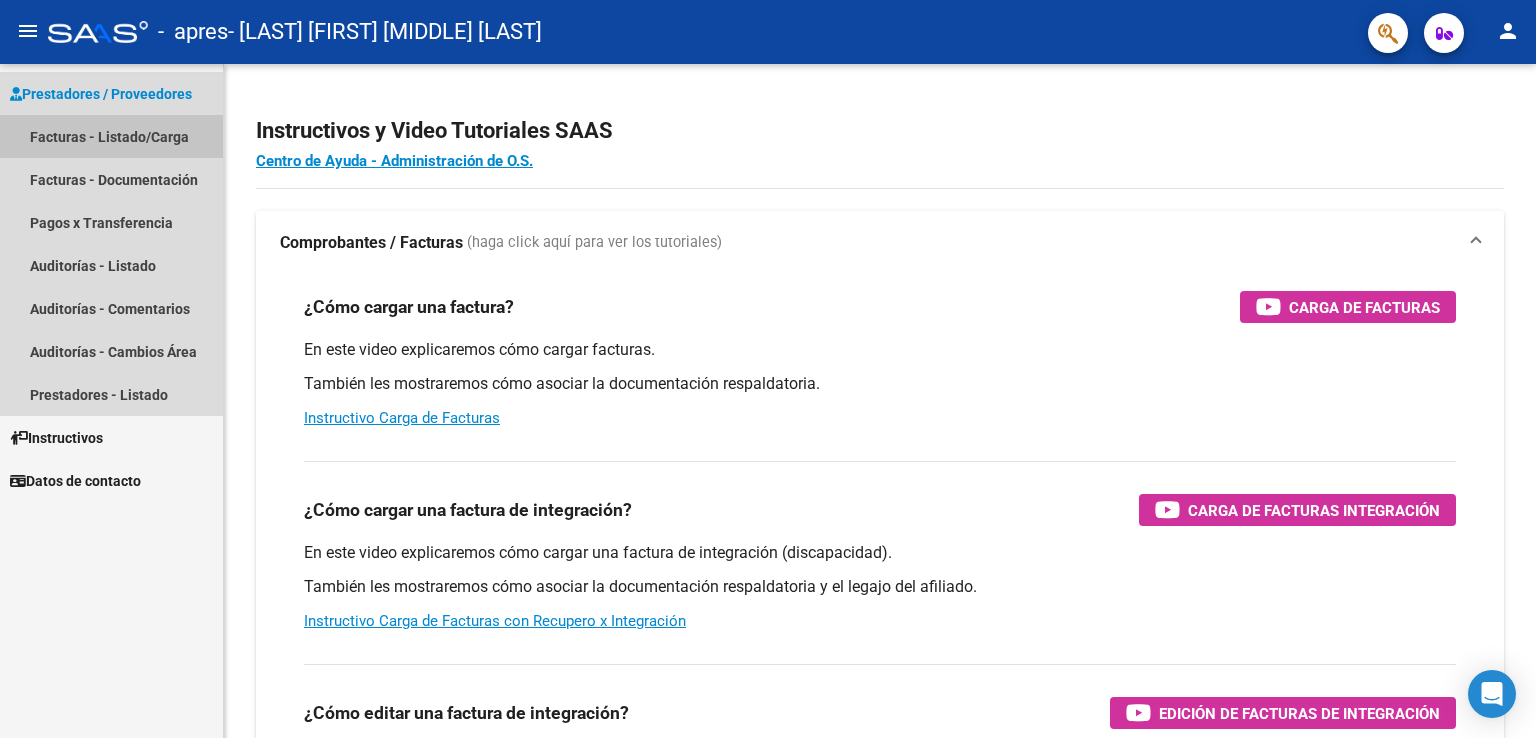 click on "Facturas - Listado/Carga" at bounding box center (111, 136) 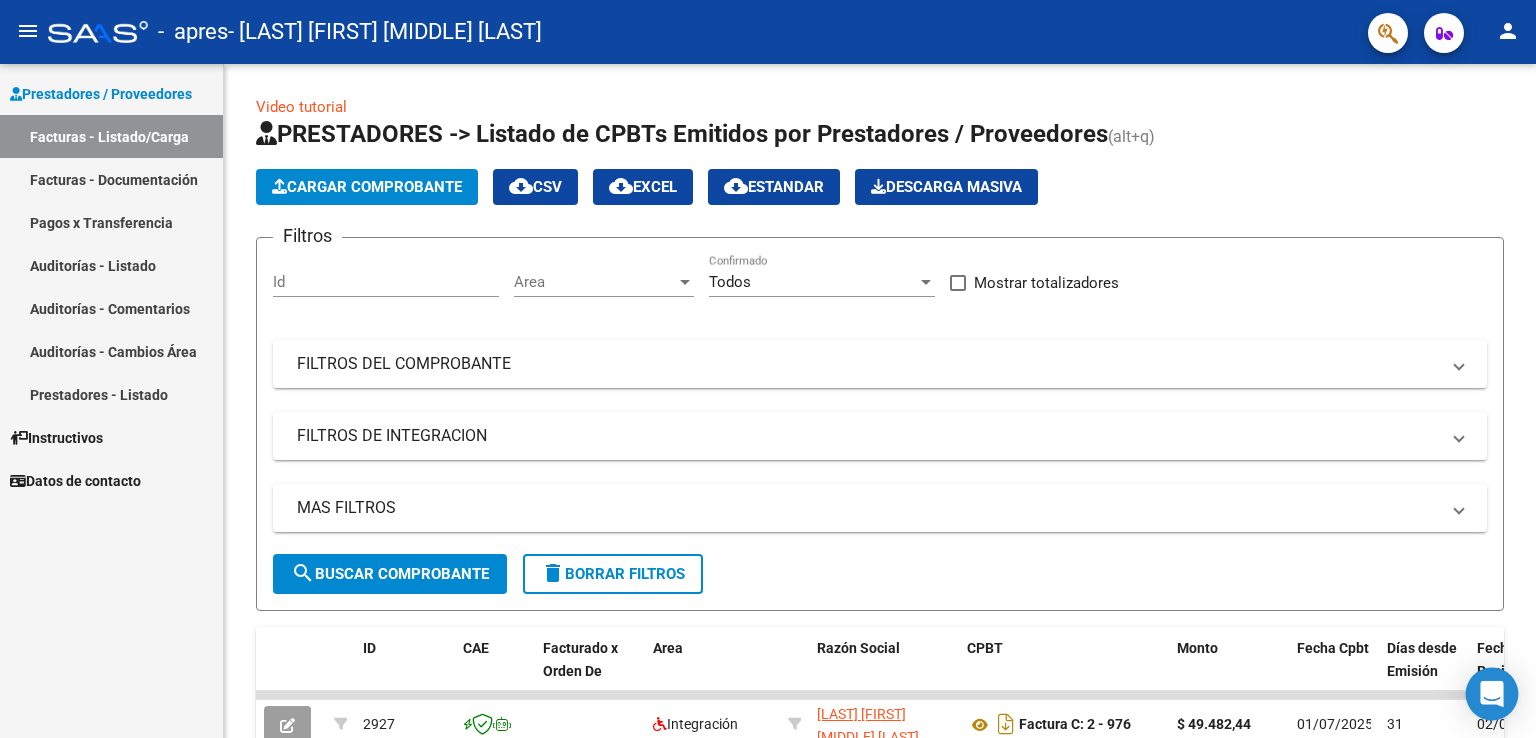click 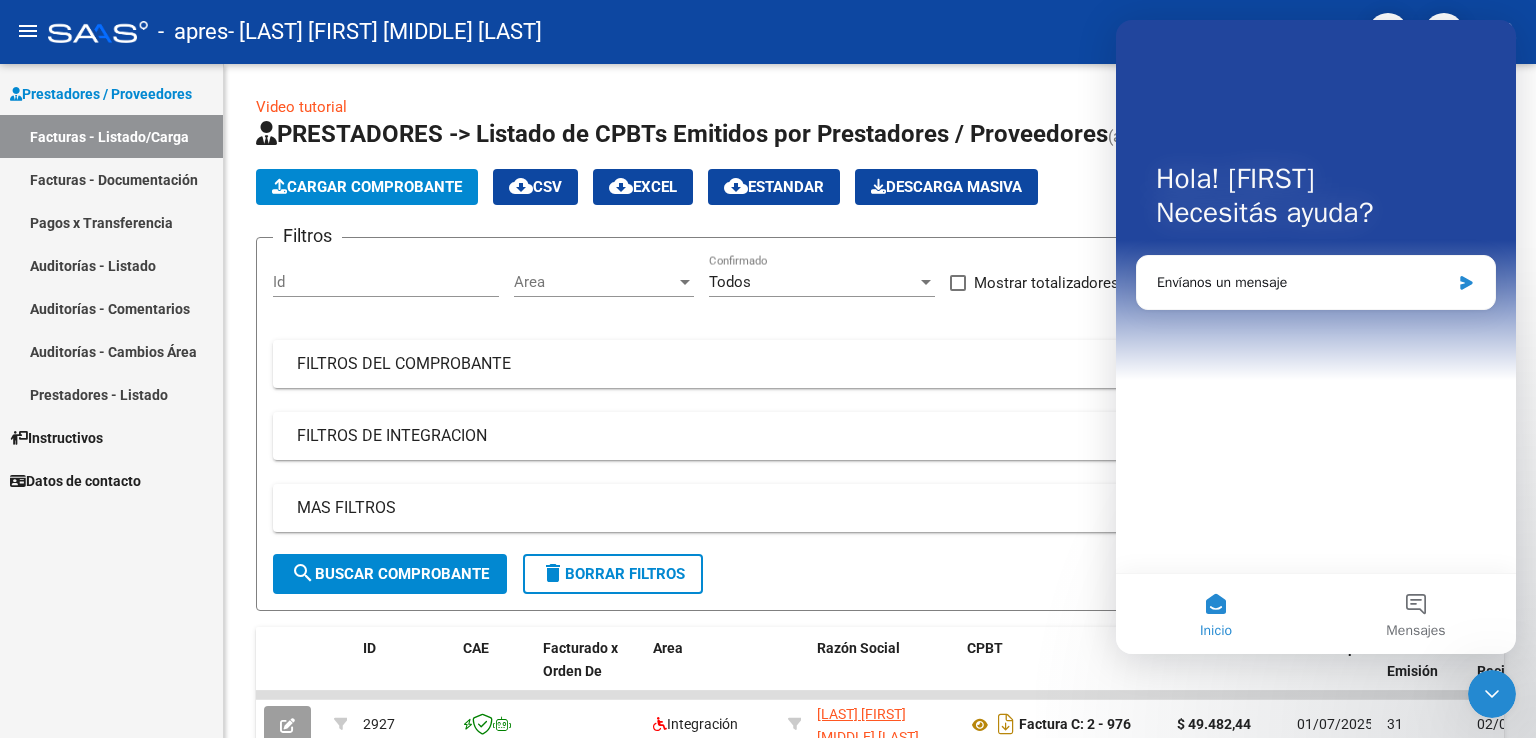 scroll, scrollTop: 0, scrollLeft: 0, axis: both 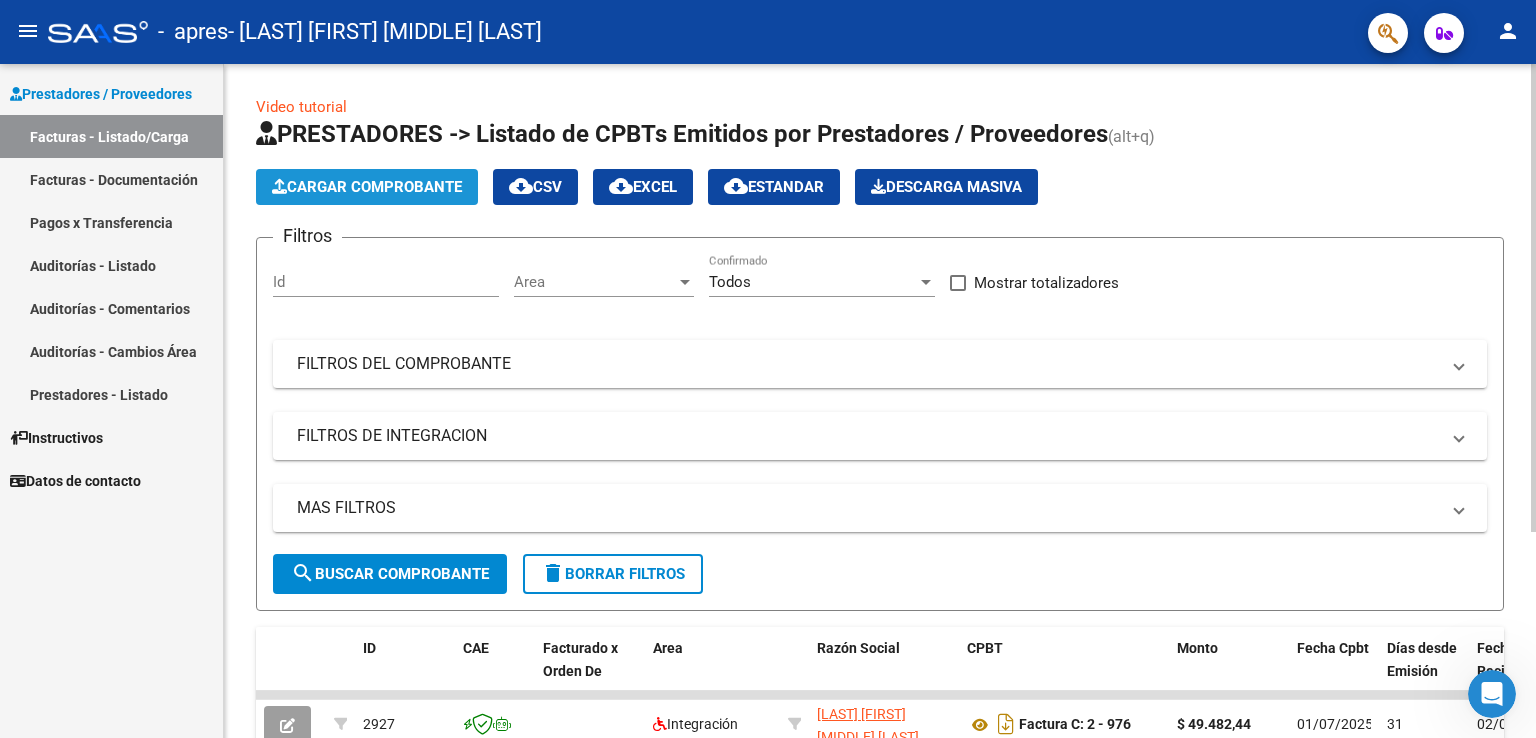 click on "Cargar Comprobante" 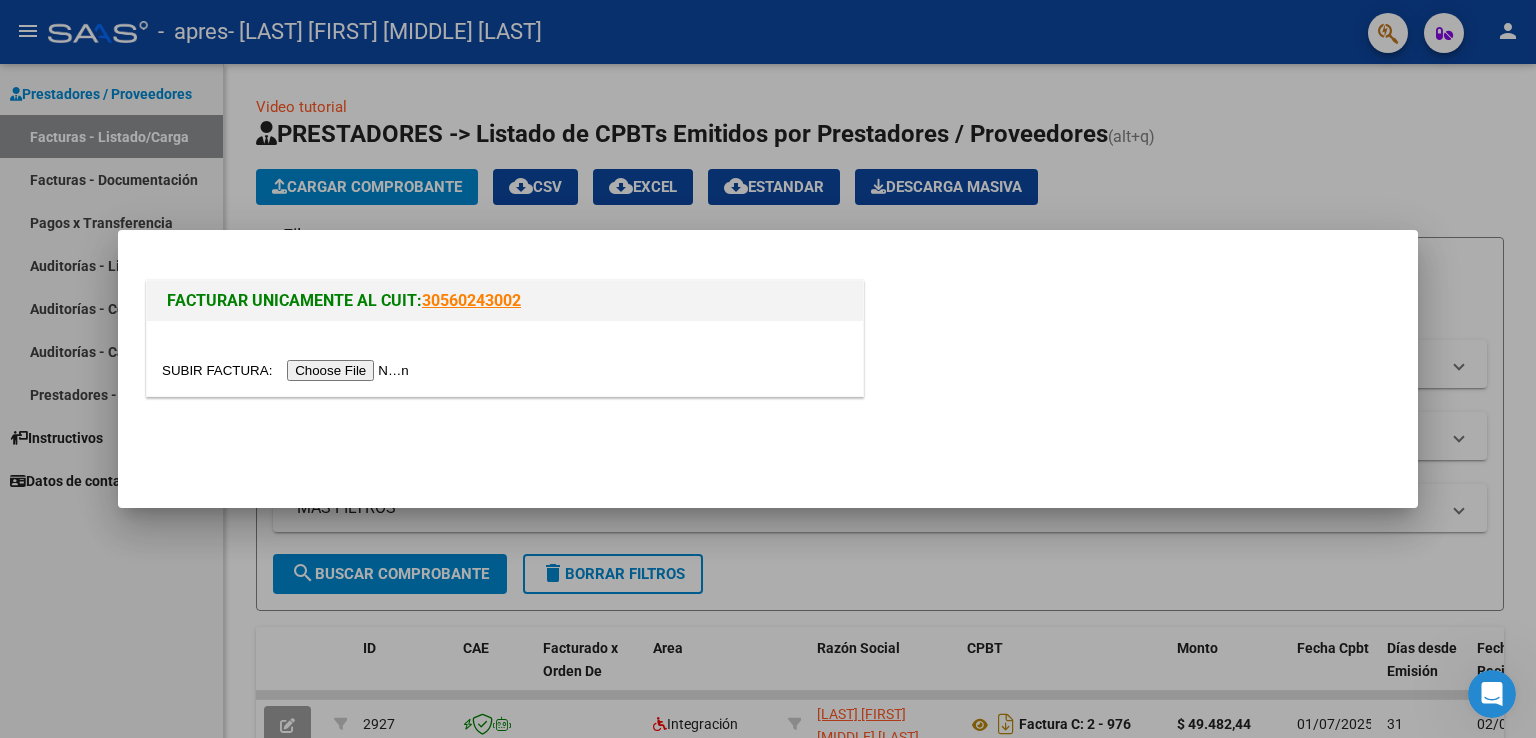 click at bounding box center [288, 370] 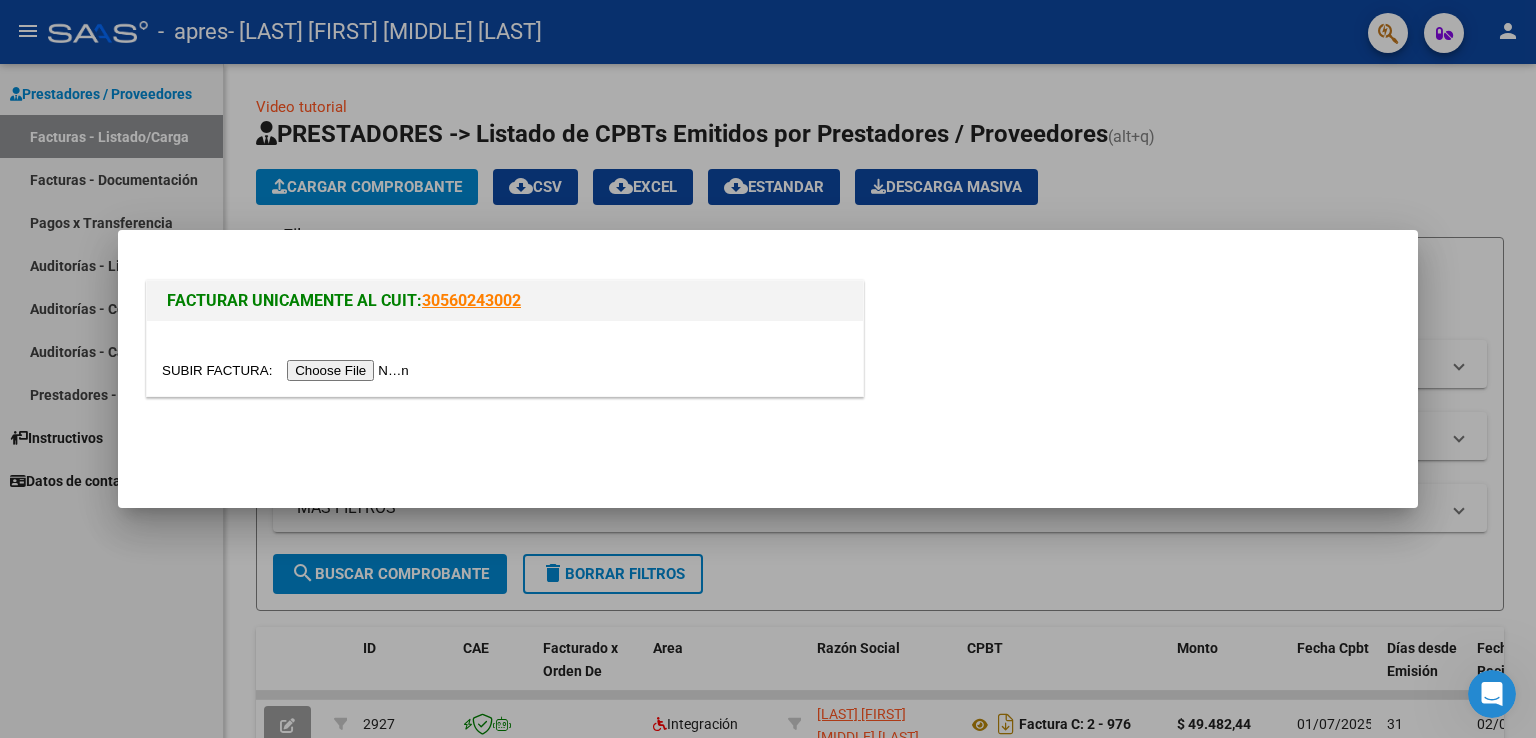 click at bounding box center [768, 369] 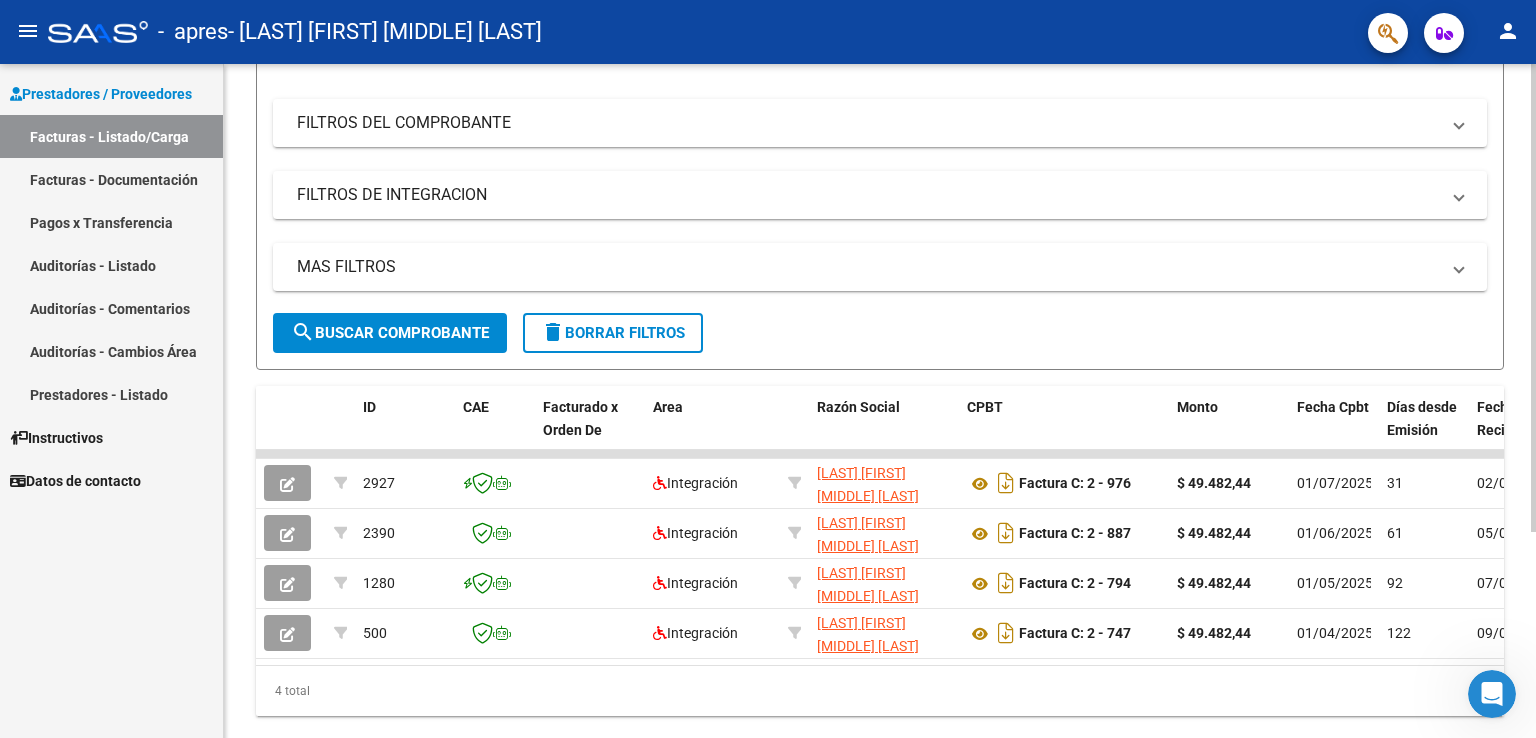 scroll, scrollTop: 296, scrollLeft: 0, axis: vertical 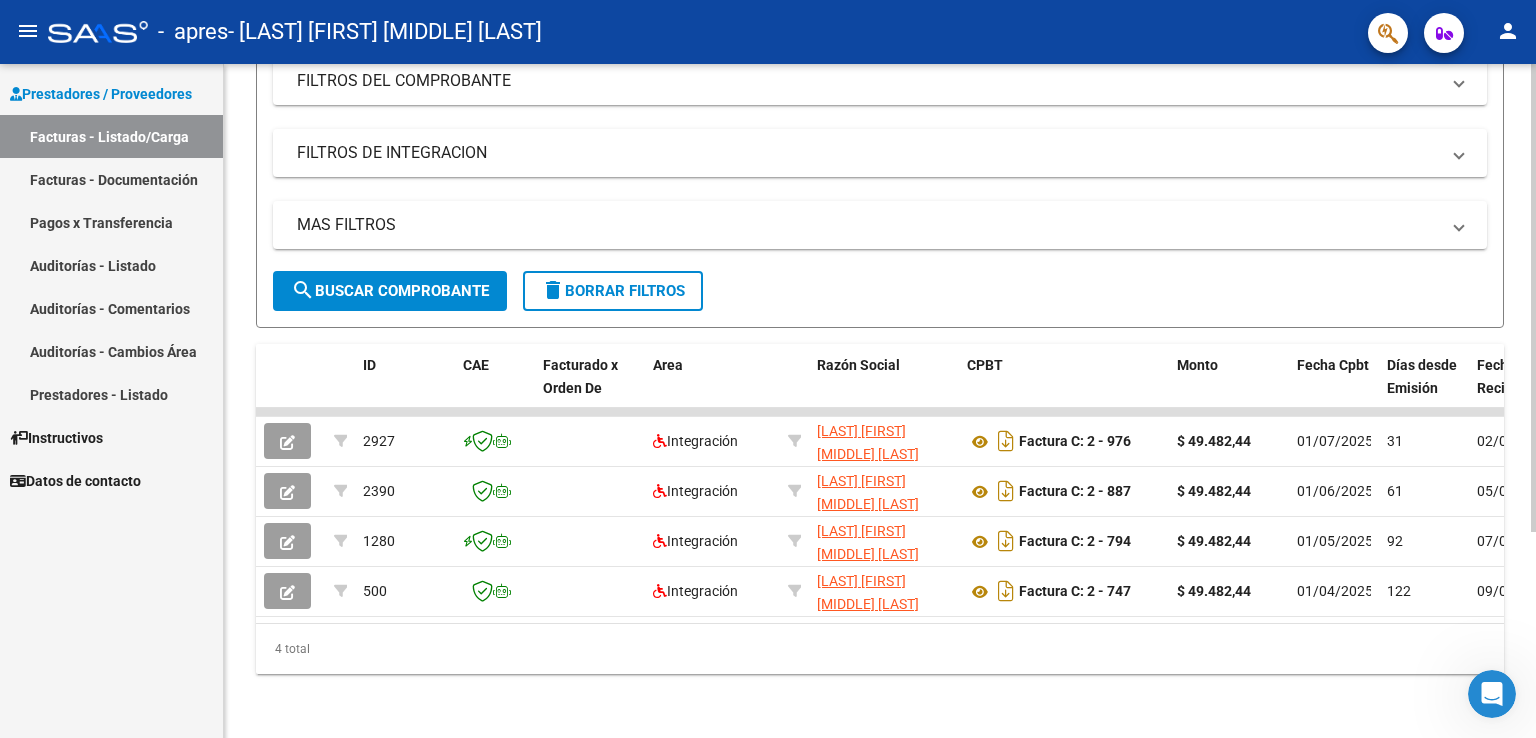 click 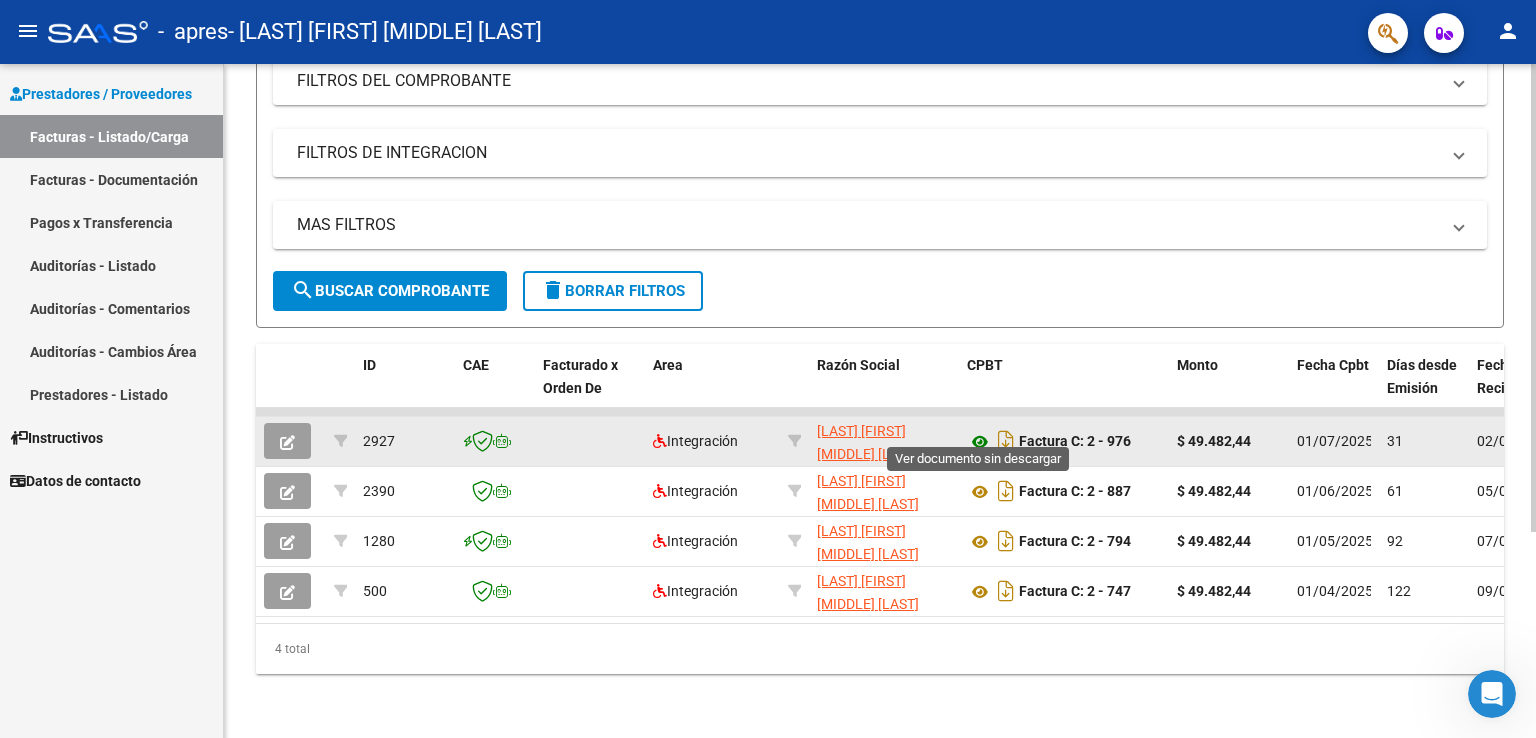 click 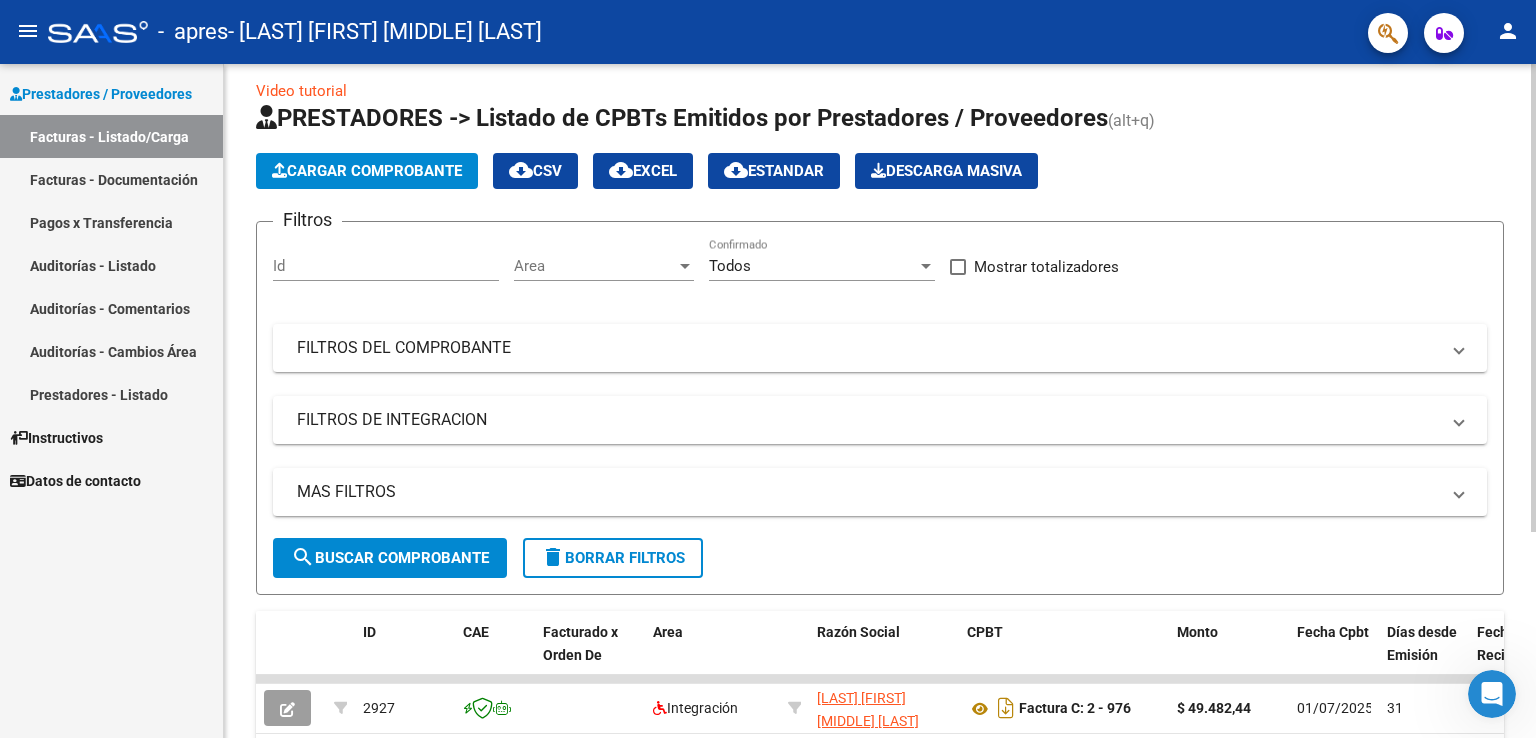 scroll, scrollTop: 0, scrollLeft: 0, axis: both 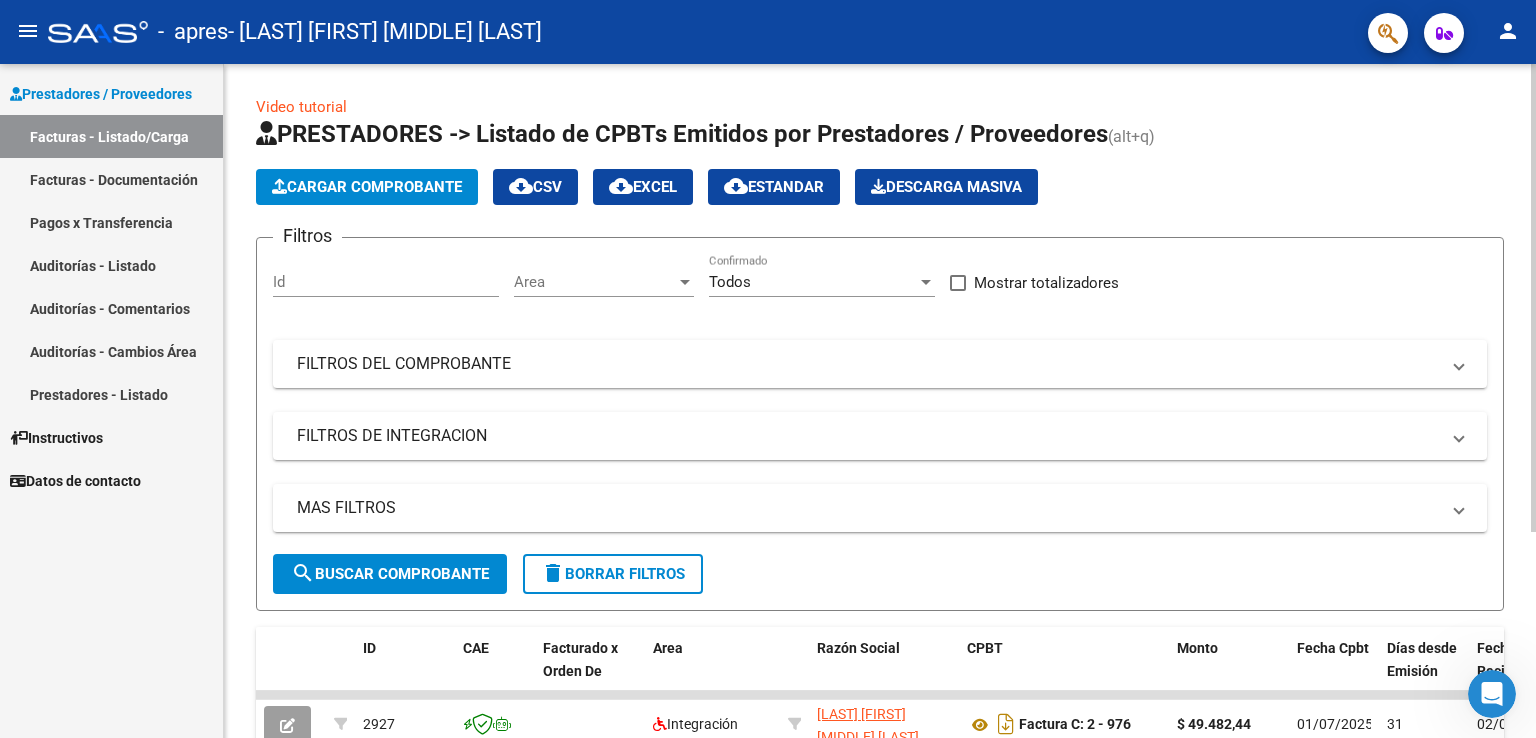click on "Video tutorial   PRESTADORES -> Listado de CPBTs Emitidos por Prestadores / Proveedores (alt+q)   Cargar Comprobante
cloud_download  CSV  cloud_download  EXCEL  cloud_download  Estandar   Descarga Masiva
Filtros Id Area Area Todos Confirmado   Mostrar totalizadores   FILTROS DEL COMPROBANTE  Comprobante Tipo Comprobante Tipo Start date – End date Fec. Comprobante Desde / Hasta Días Emisión Desde(cant. días) Días Emisión Hasta(cant. días) CUIT / Razón Social Pto. Venta Nro. Comprobante Código SSS CAE Válido CAE Válido Todos Cargado Módulo Hosp. Todos Tiene facturacion Apócrifa Hospital Refes  FILTROS DE INTEGRACION  Período De Prestación Campos del Archivo de Rendición Devuelto x SSS (dr_envio) Todos Rendido x SSS (dr_envio) Tipo de Registro Tipo de Registro Período Presentación Período Presentación Campos del Legajo Asociado (preaprobación) Afiliado Legajo (cuil/nombre) Todos Solo facturas preaprobadas  MAS FILTROS  Todos Con Doc. Respaldatoria Todos Con Trazabilidad Todos – –" 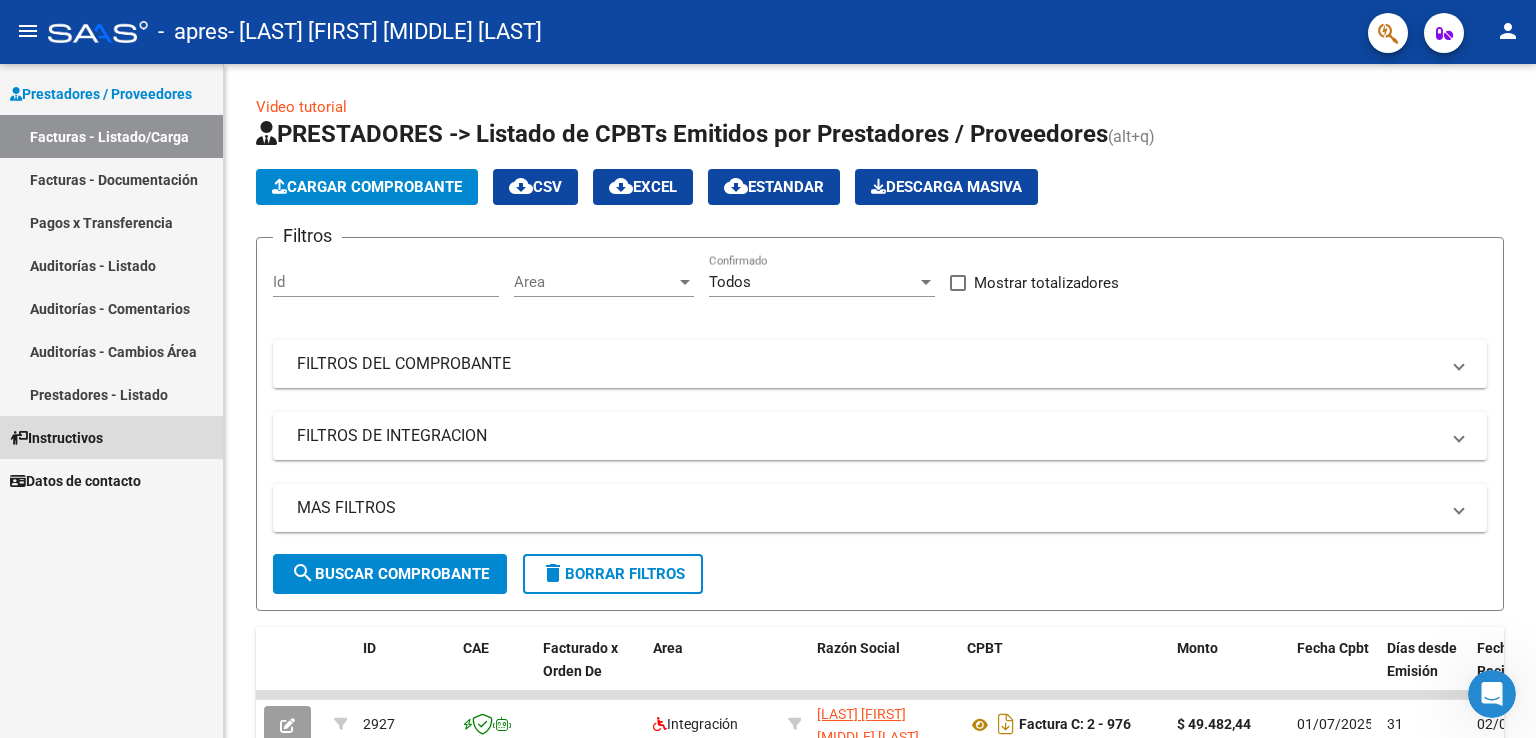 click on "Instructivos" at bounding box center (56, 438) 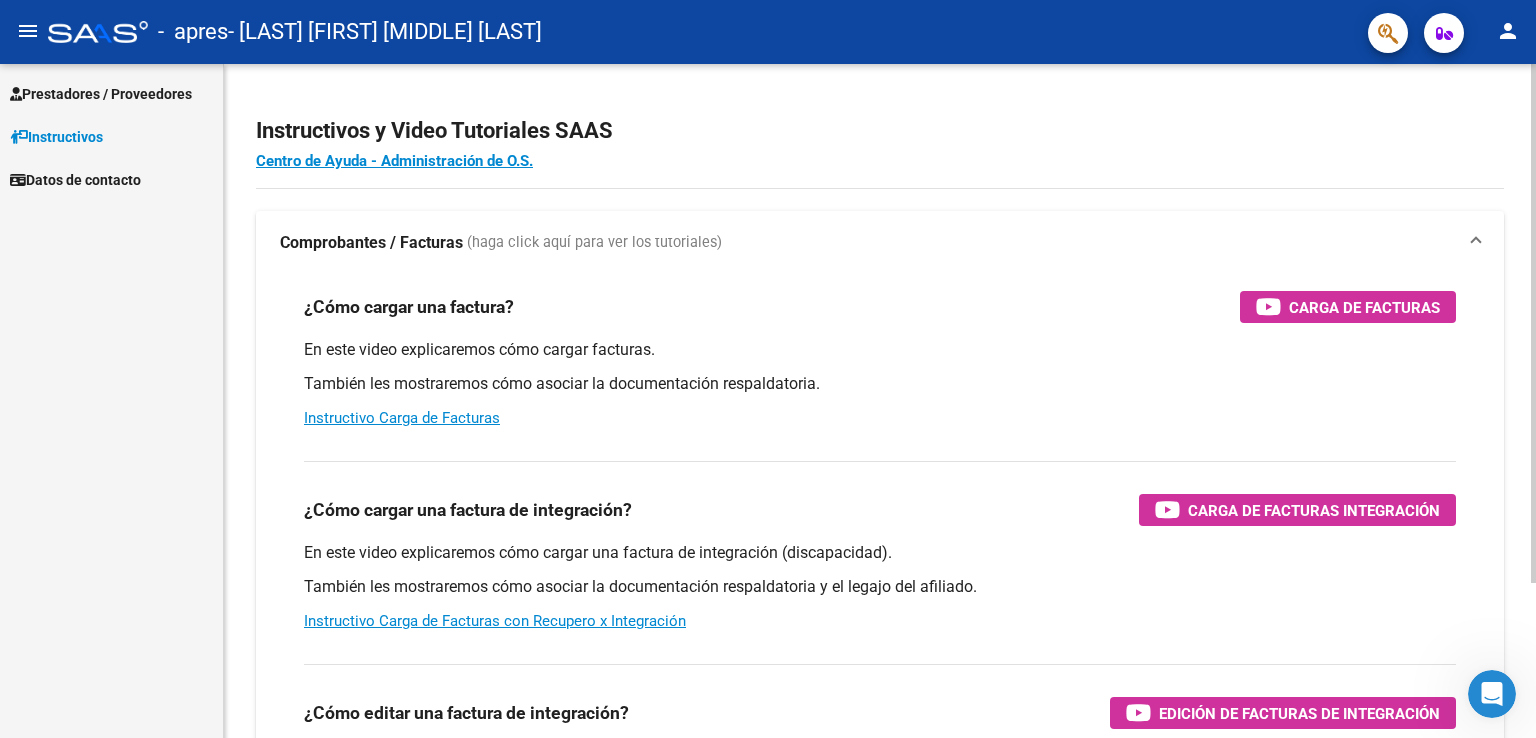 drag, startPoint x: 1529, startPoint y: 272, endPoint x: 1535, endPoint y: 364, distance: 92.19544 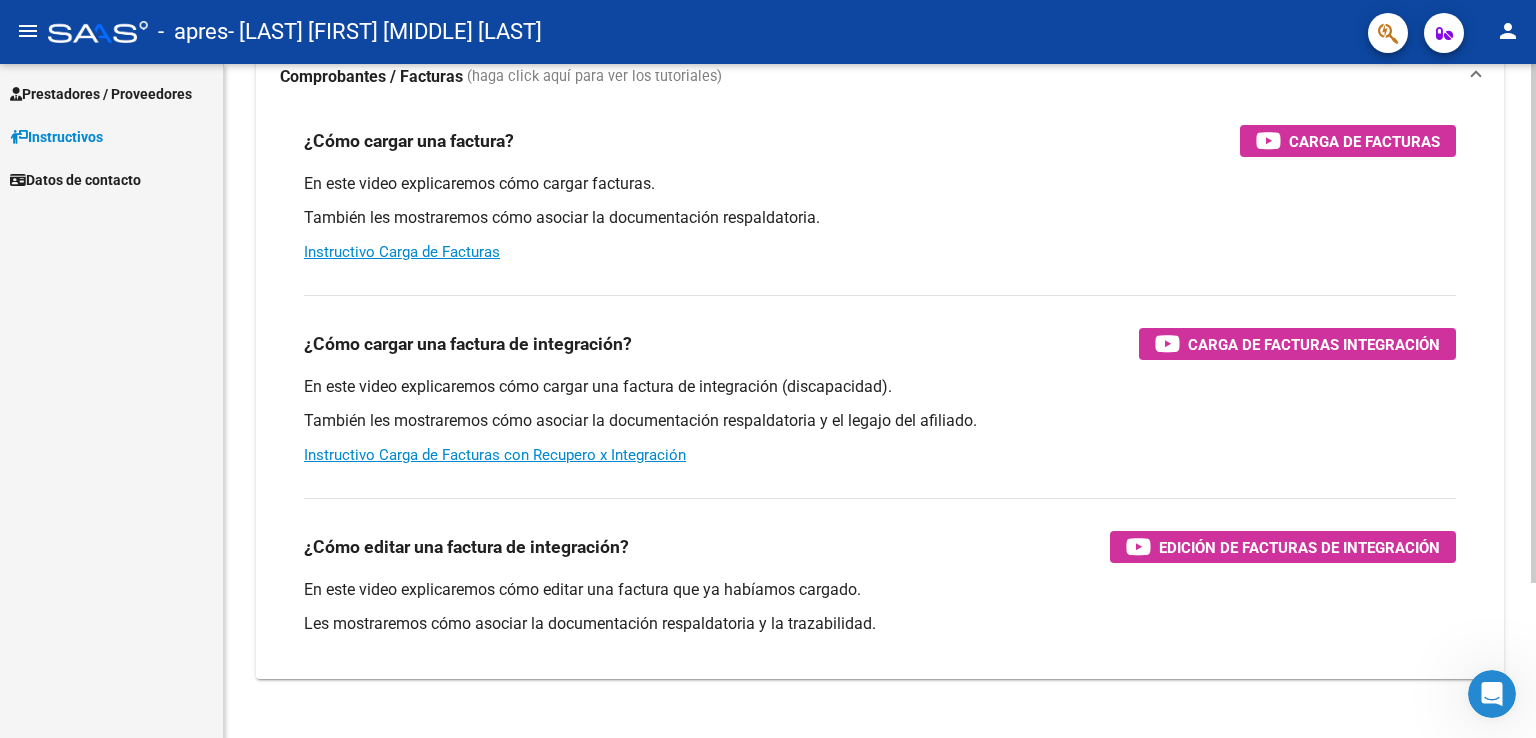 scroll, scrollTop: 171, scrollLeft: 0, axis: vertical 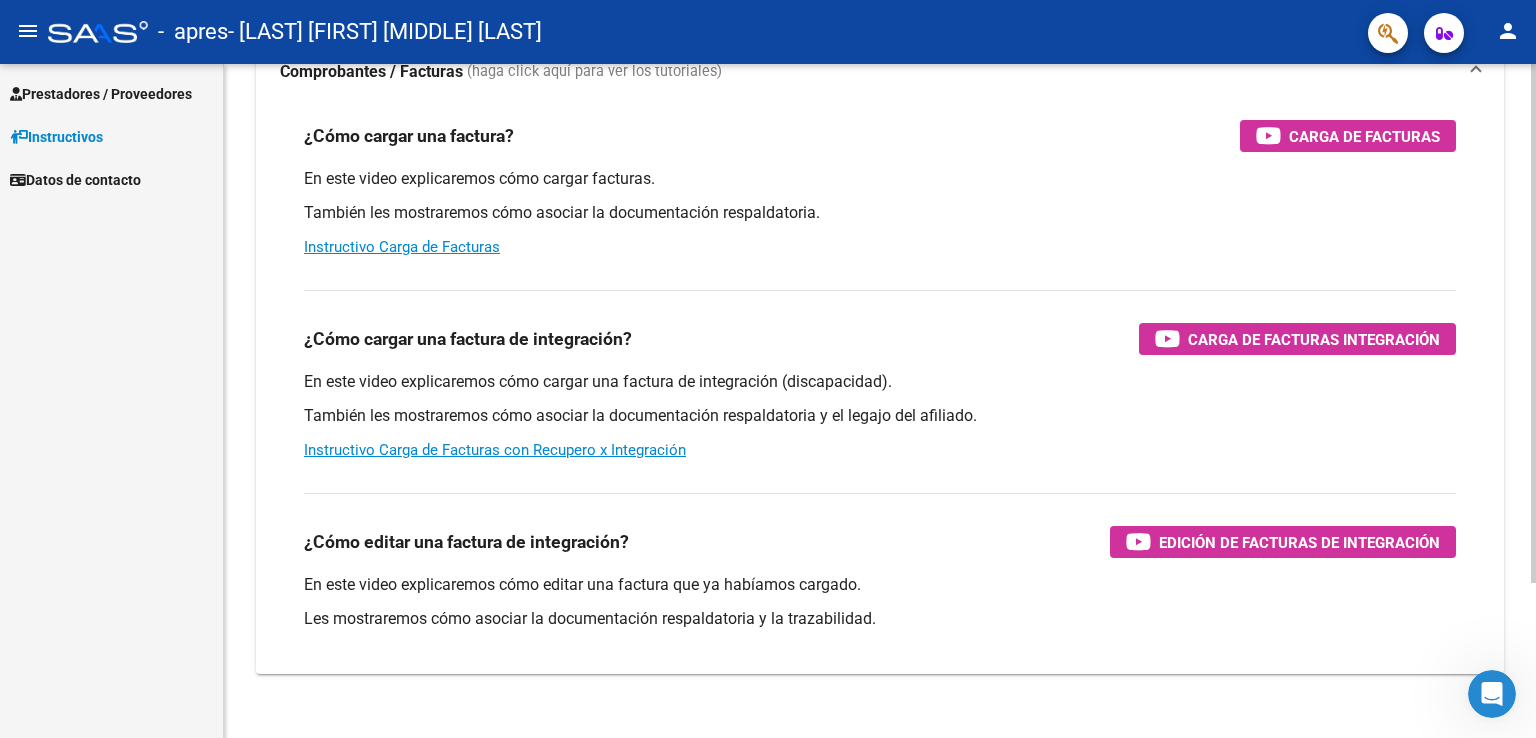 click 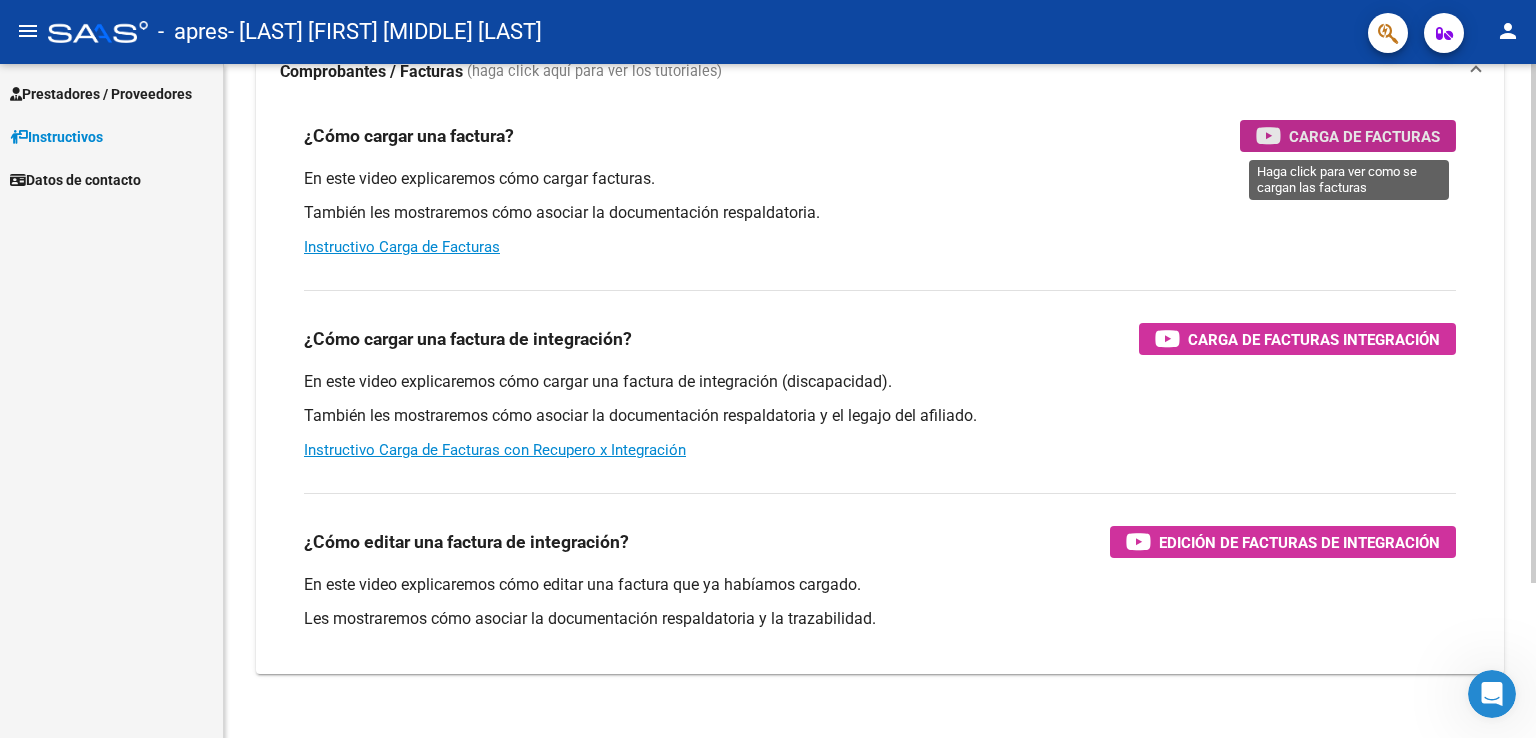 click on "Carga de Facturas" at bounding box center [1364, 136] 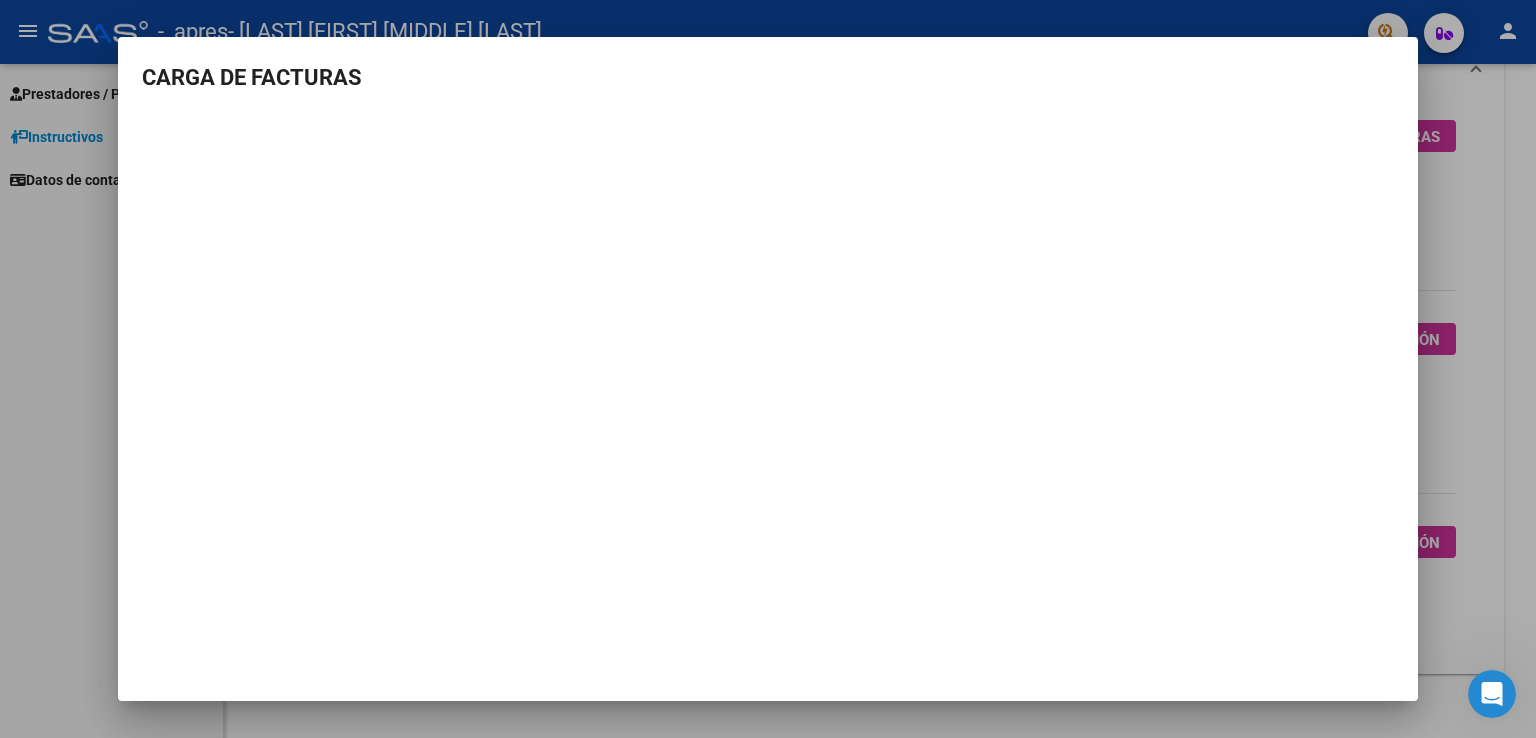 click at bounding box center (768, 369) 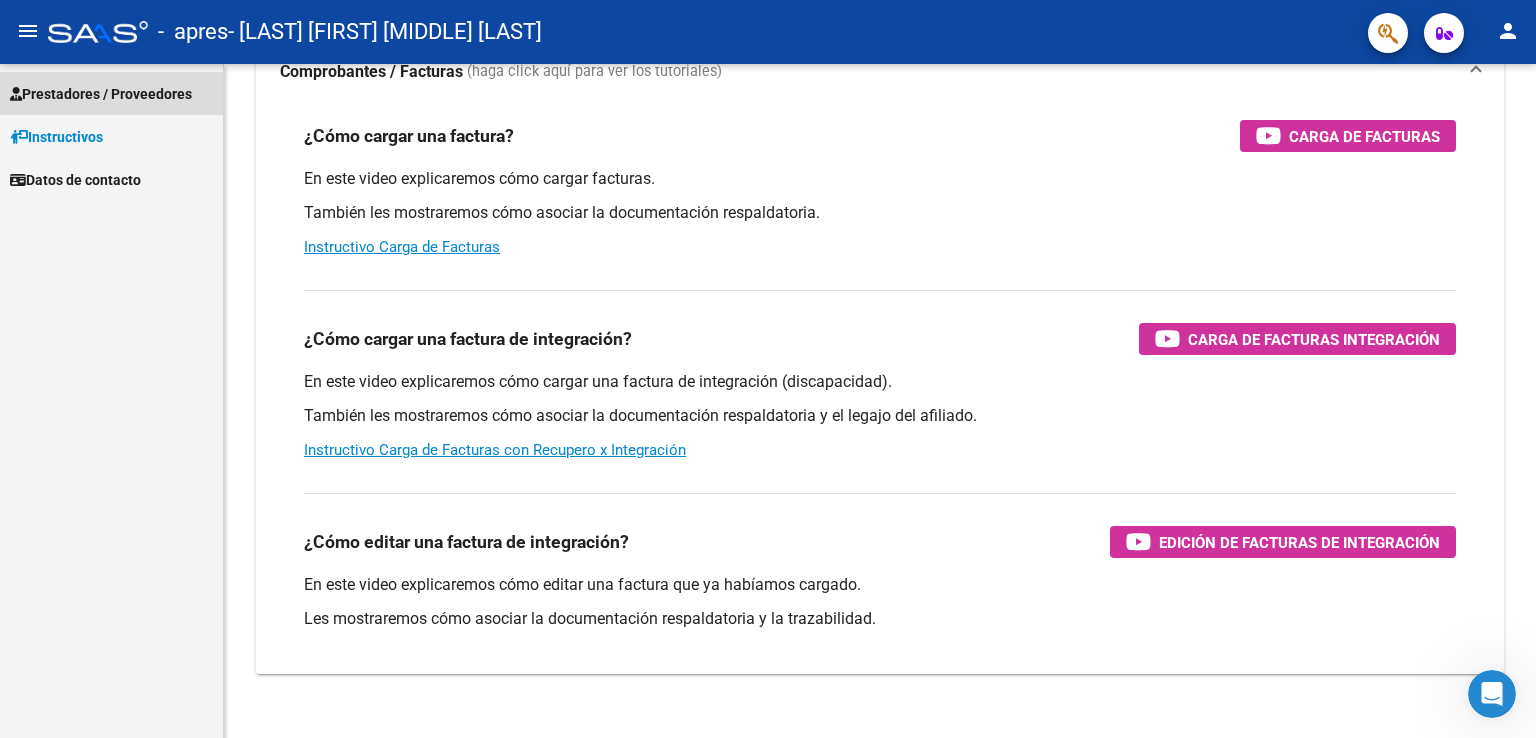 click on "Prestadores / Proveedores" at bounding box center [101, 94] 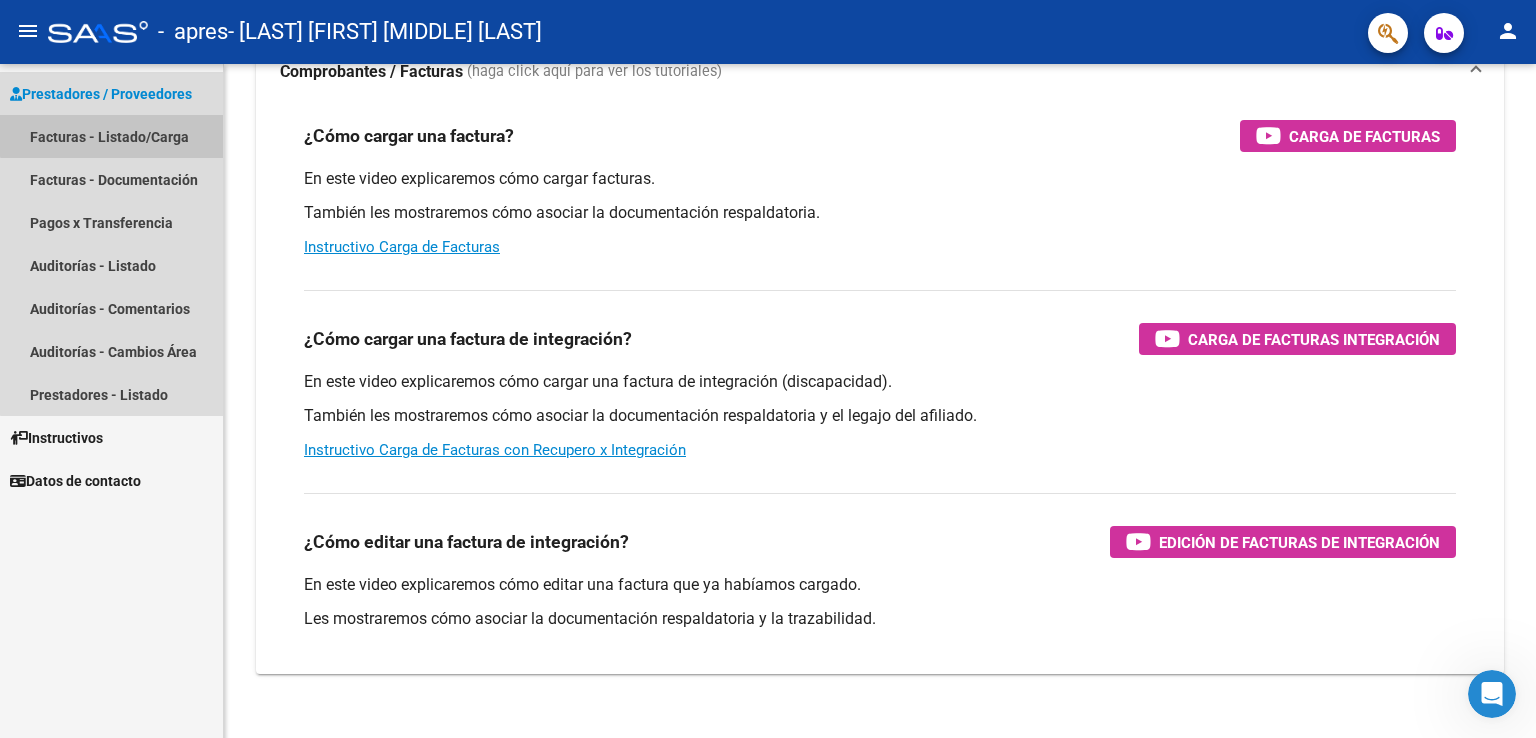click on "Facturas - Listado/Carga" at bounding box center (111, 136) 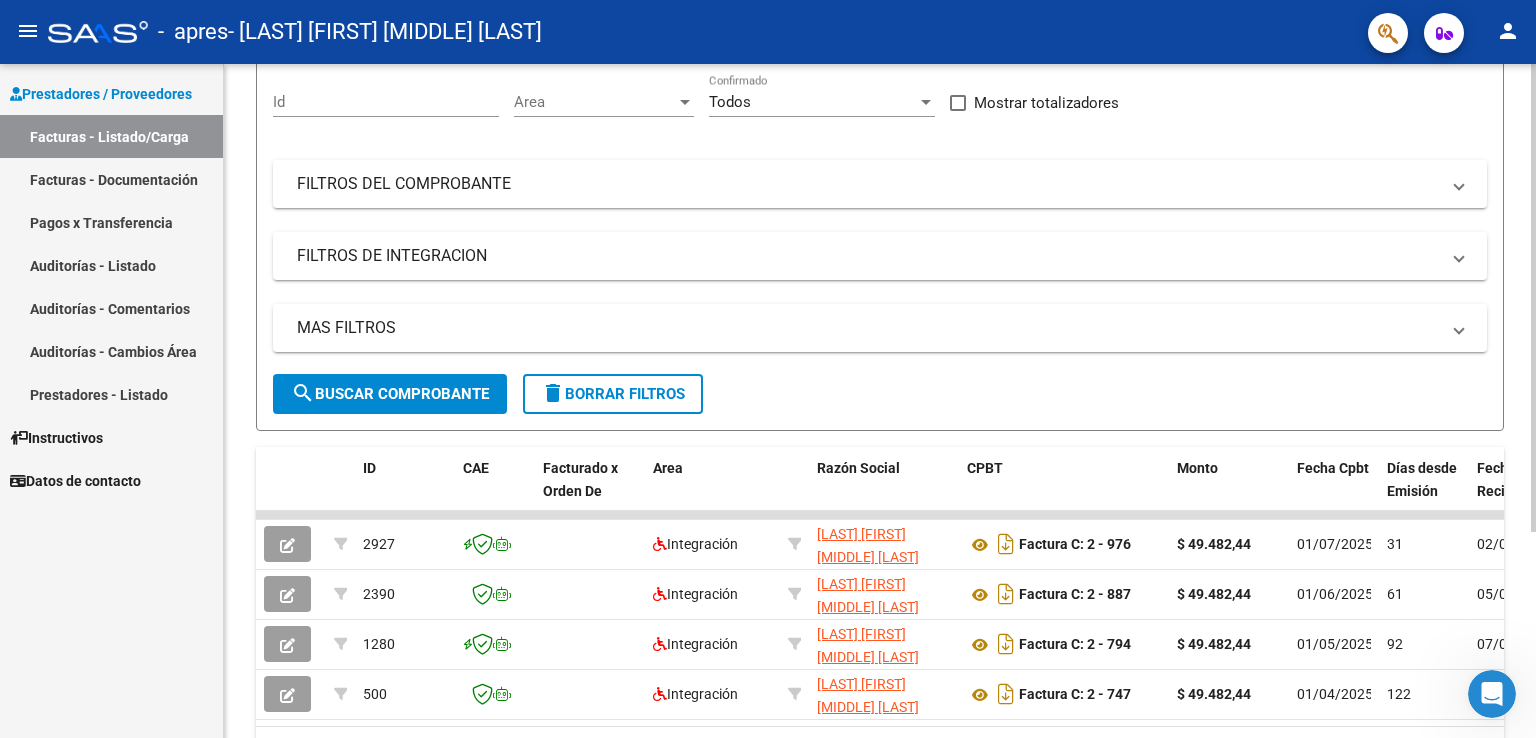 scroll, scrollTop: 296, scrollLeft: 0, axis: vertical 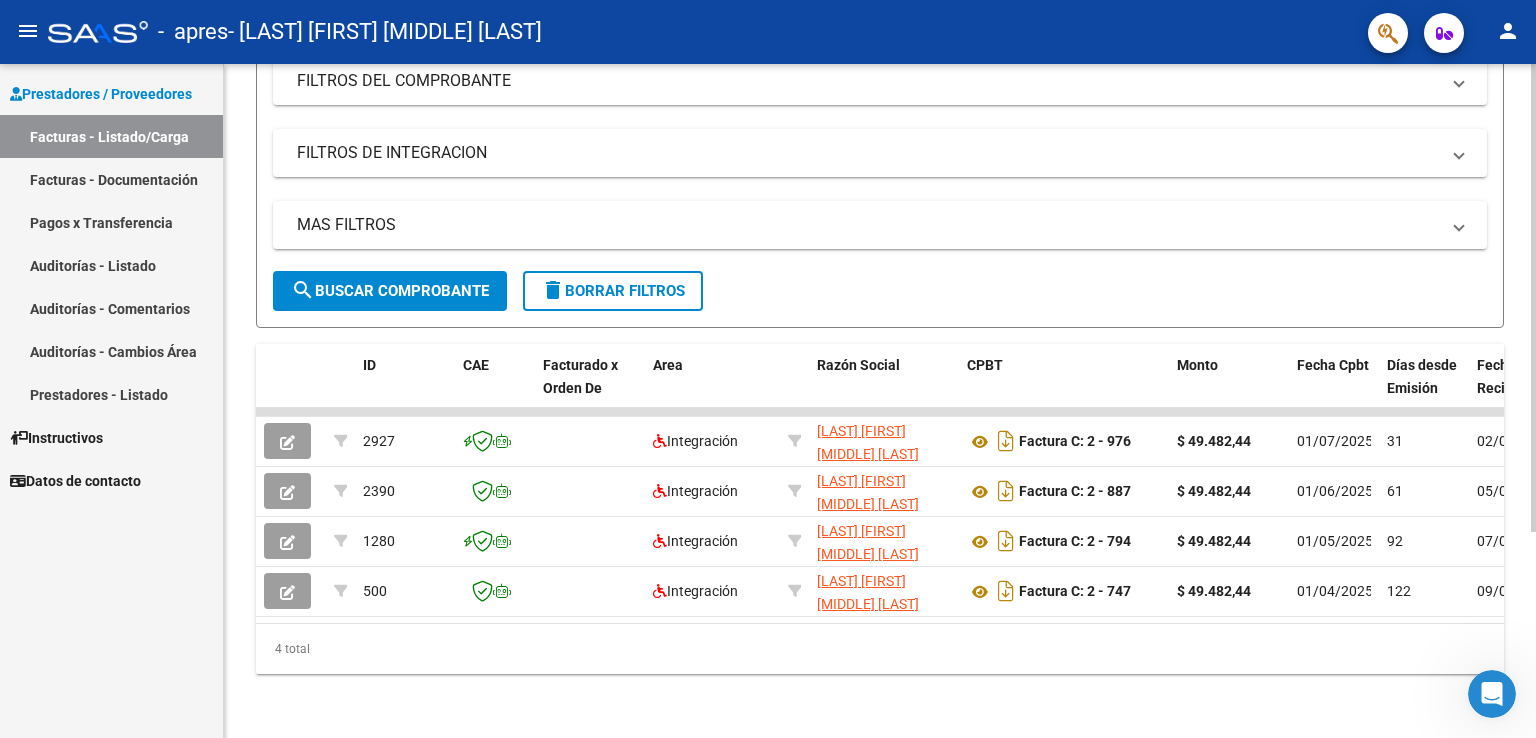 click 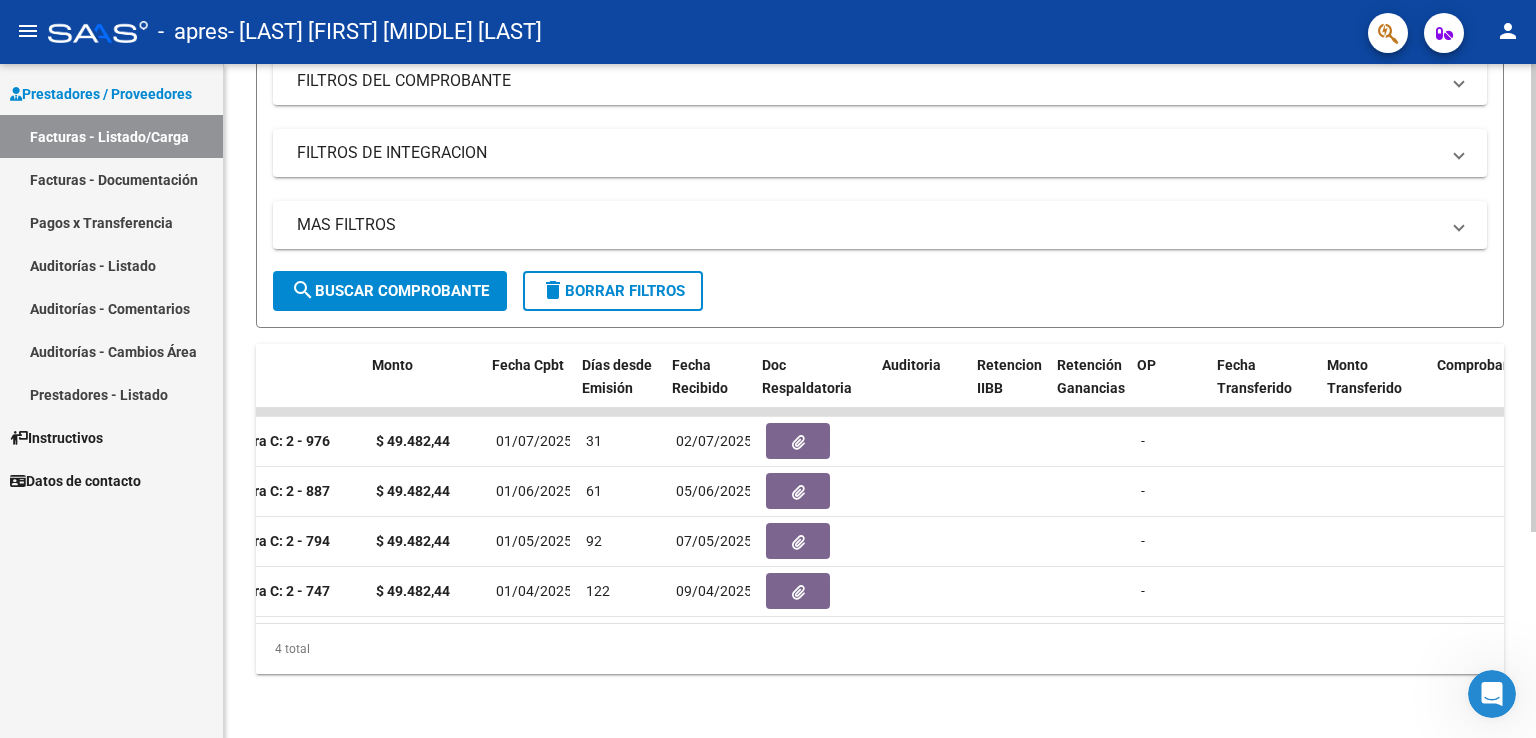 scroll, scrollTop: 0, scrollLeft: 804, axis: horizontal 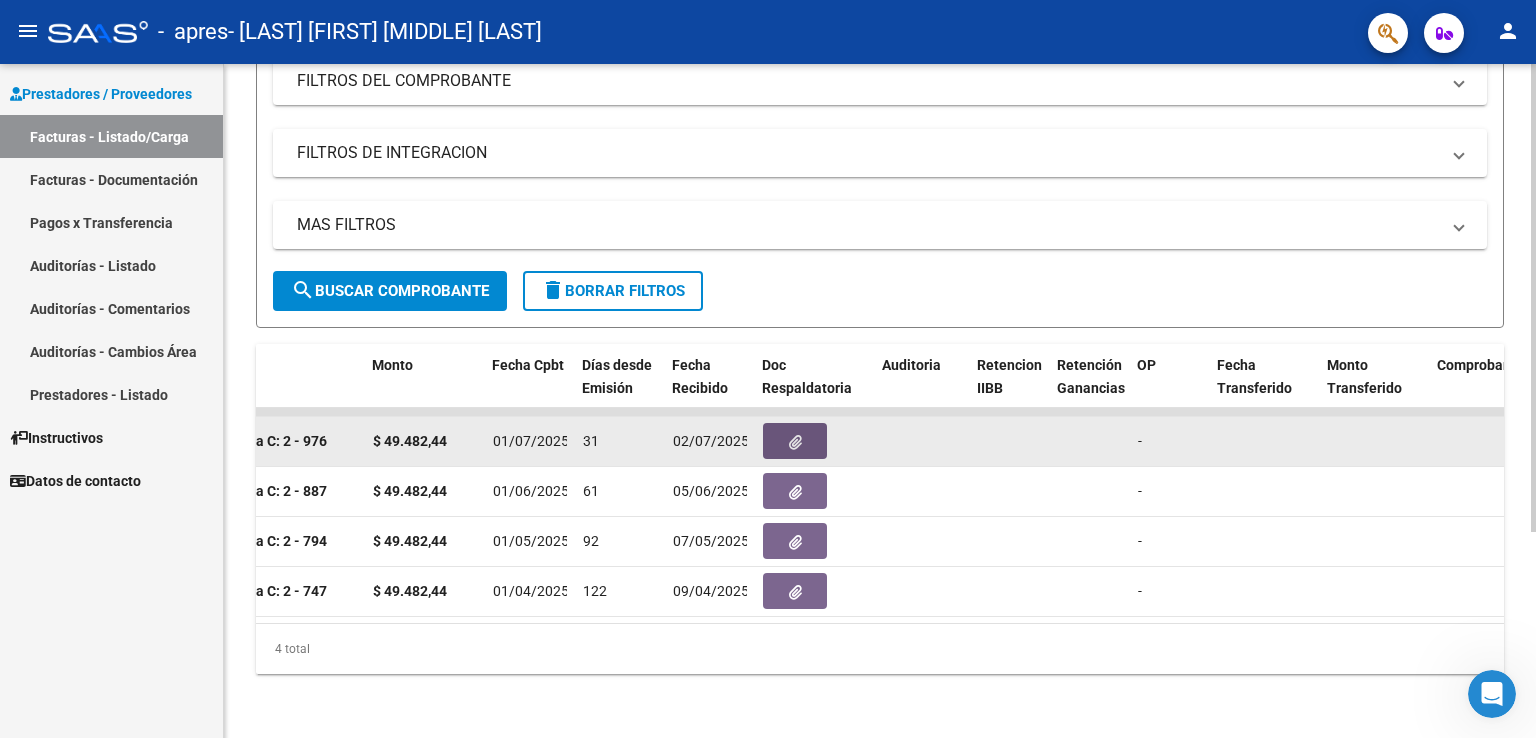 click 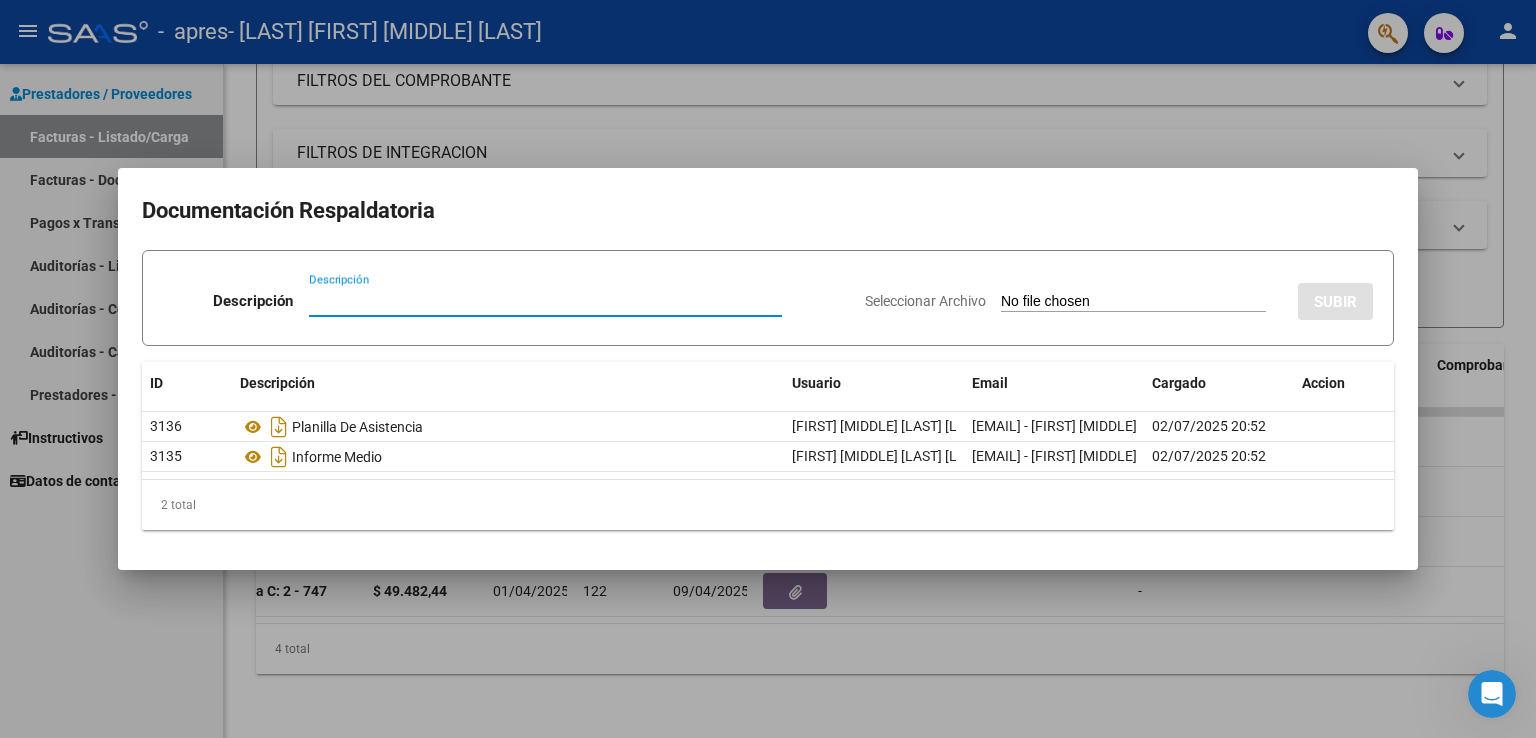 click at bounding box center [768, 369] 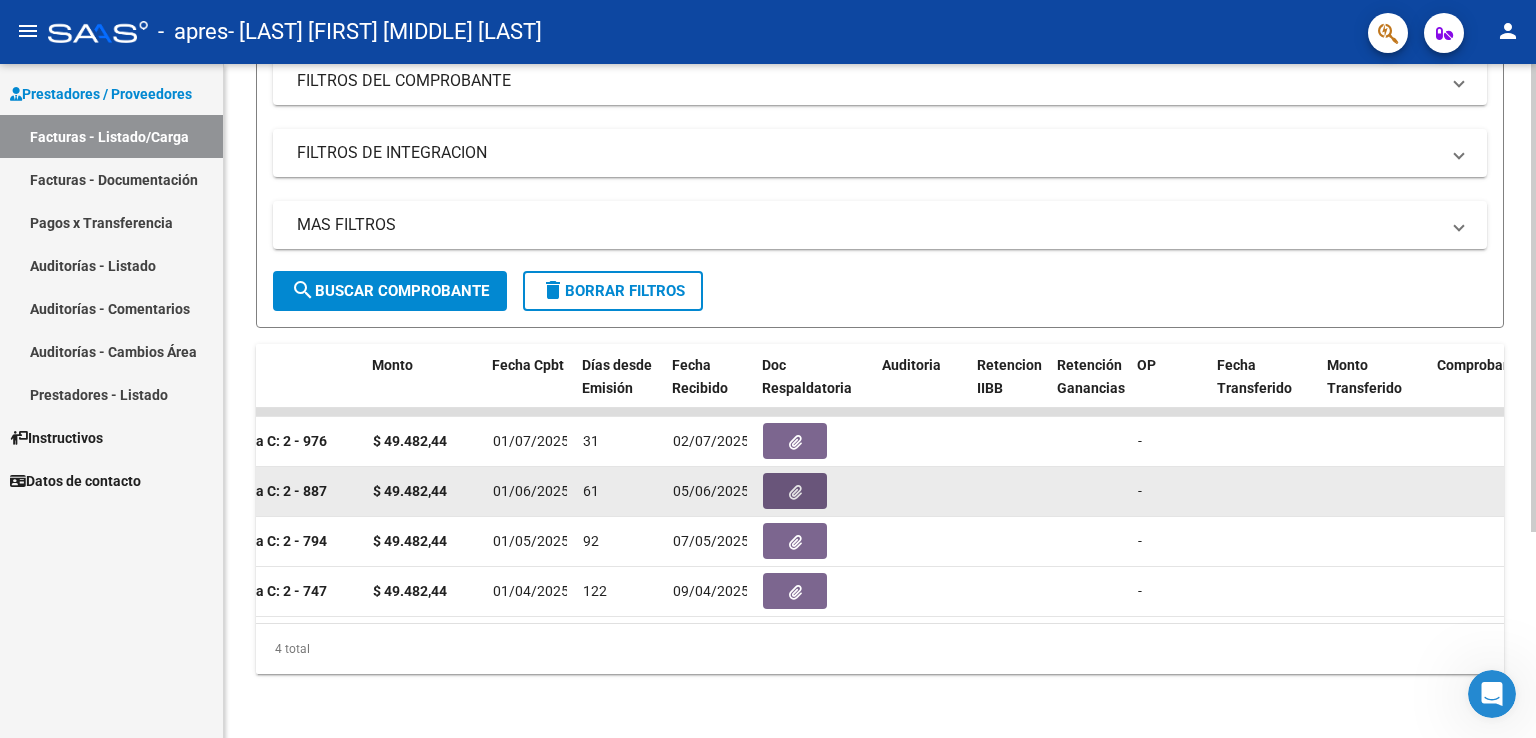 click 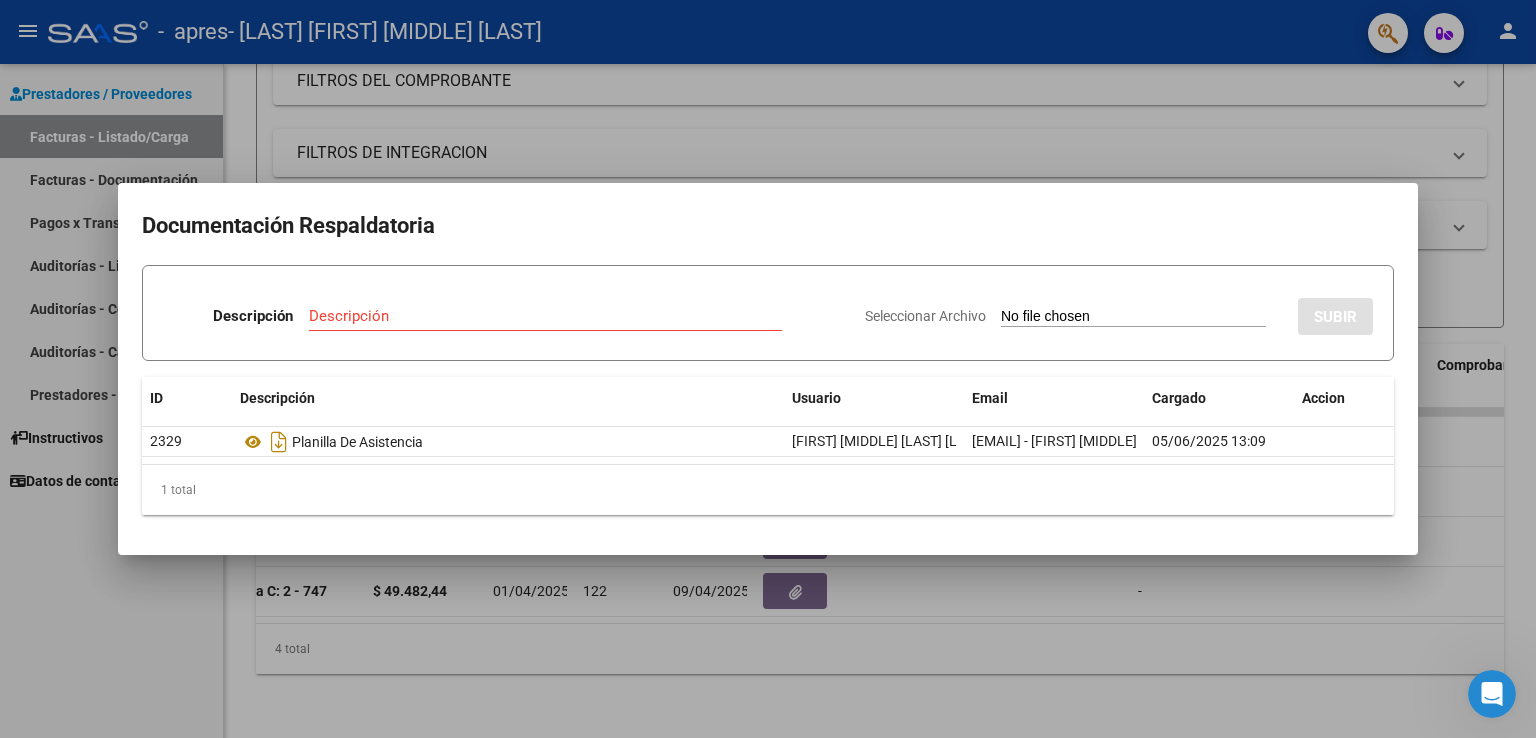click at bounding box center (768, 369) 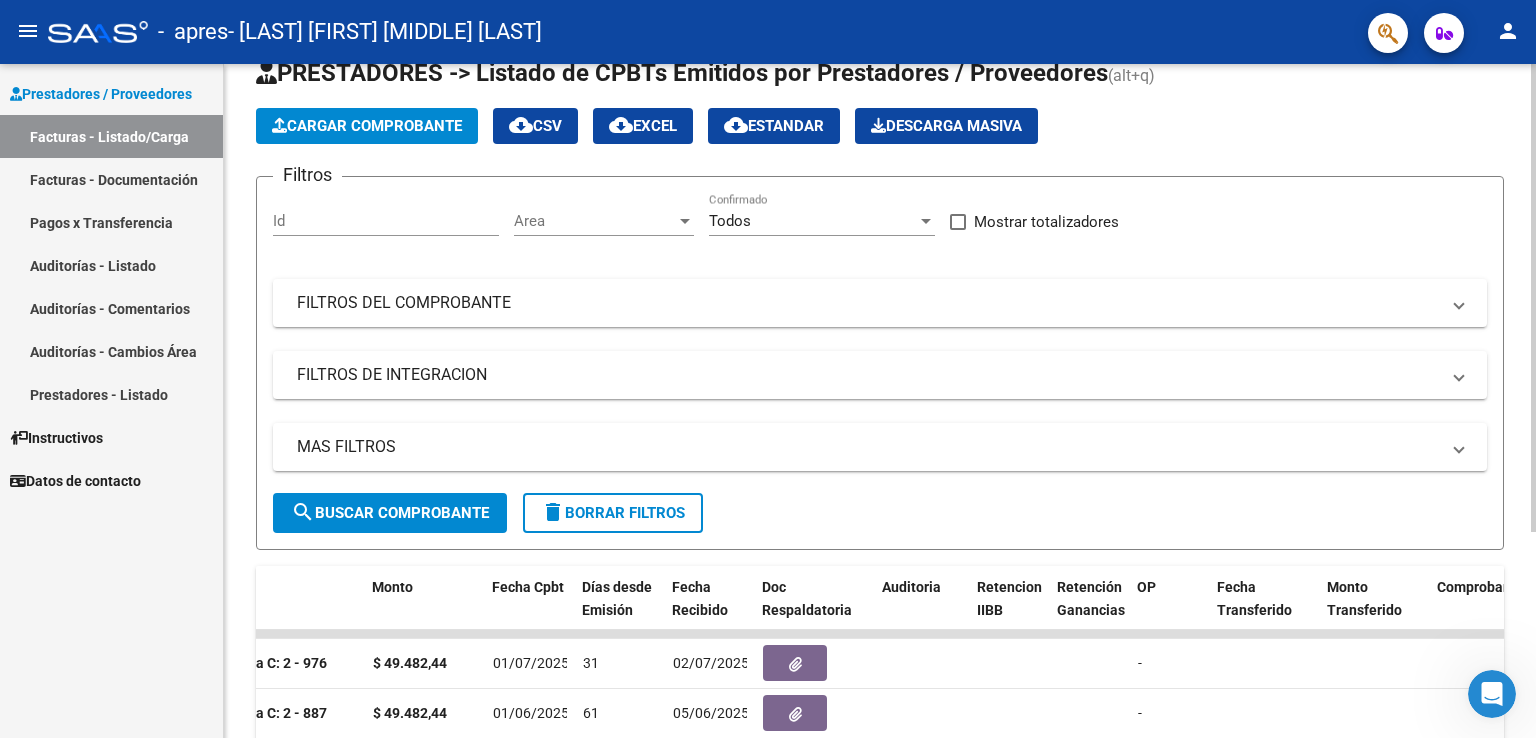 scroll, scrollTop: 17, scrollLeft: 0, axis: vertical 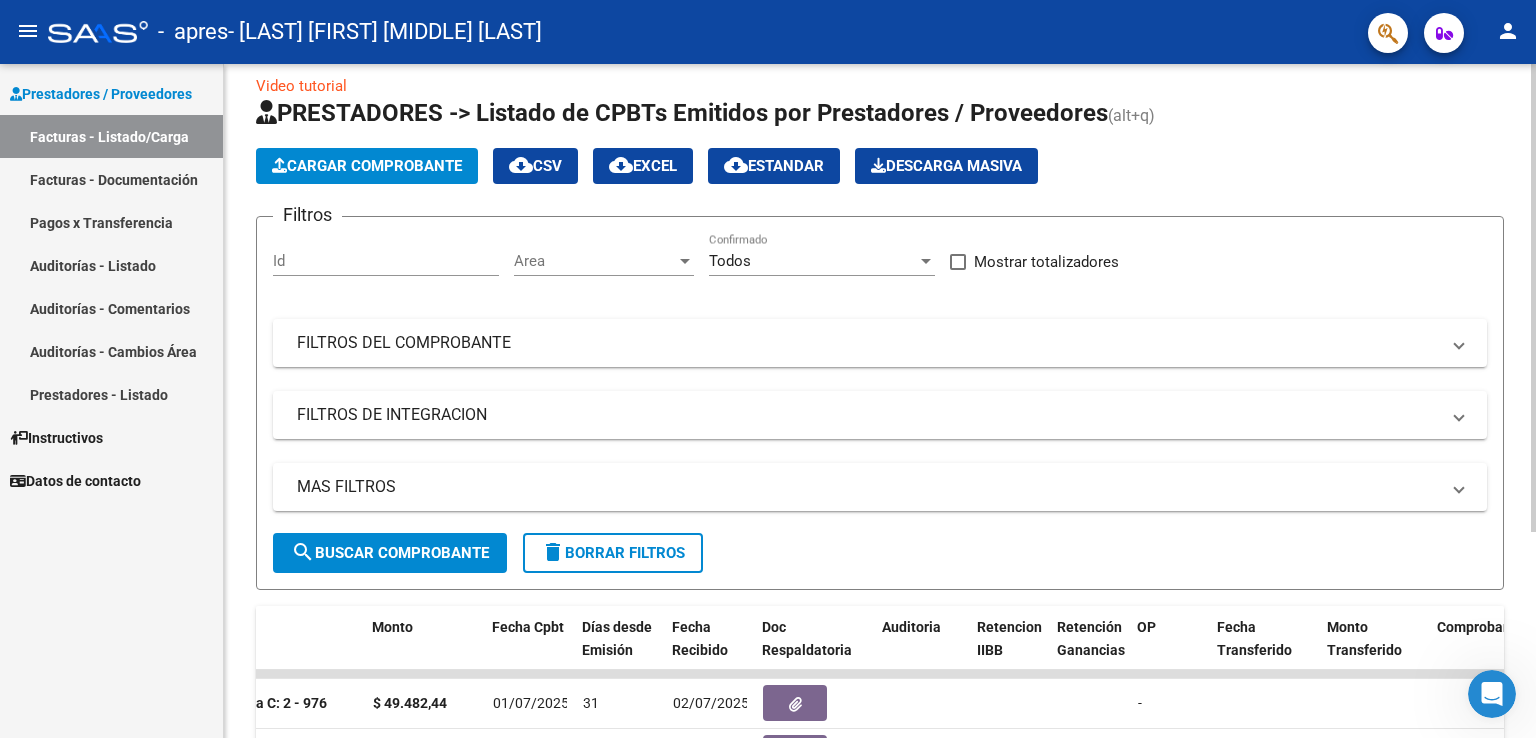 click 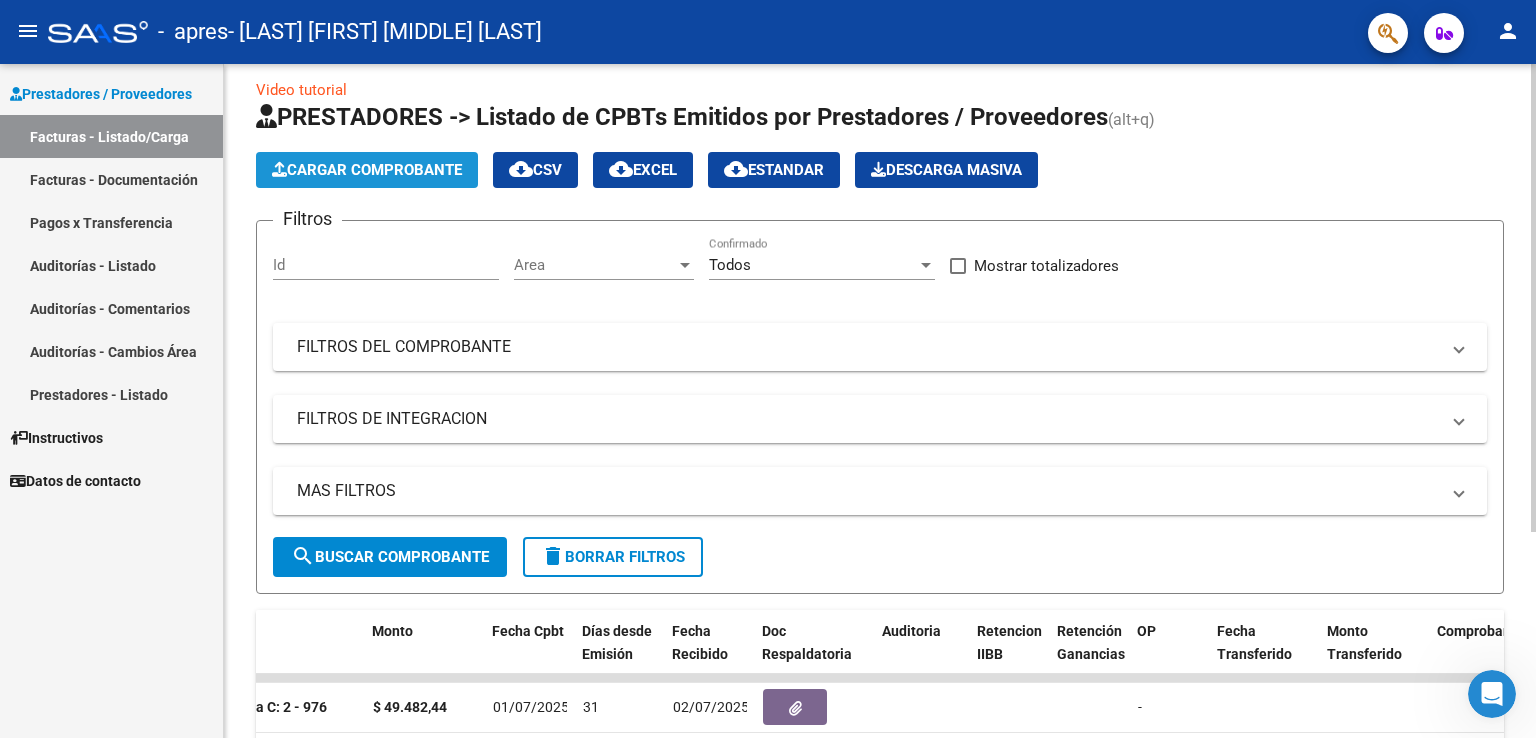click on "Cargar Comprobante" 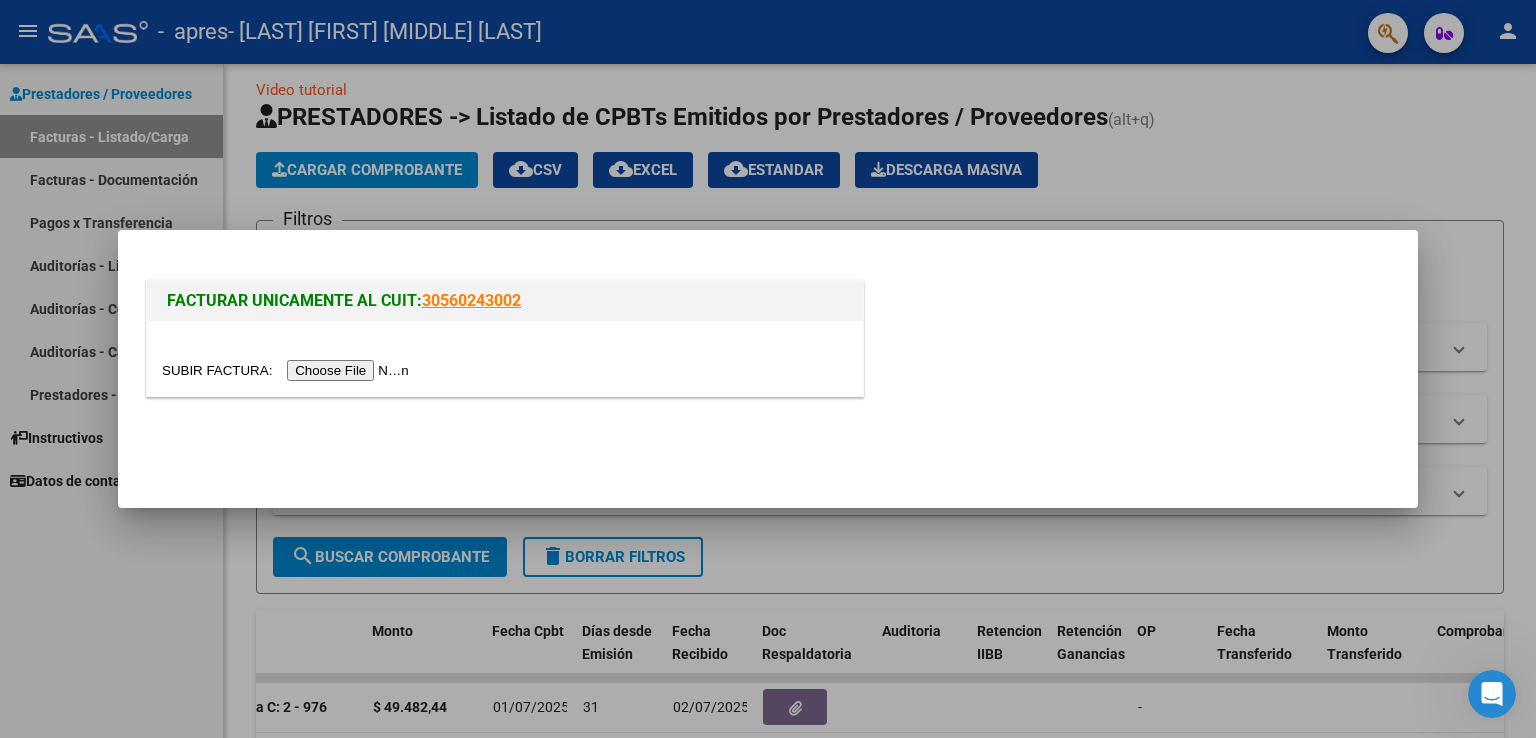 click at bounding box center (288, 370) 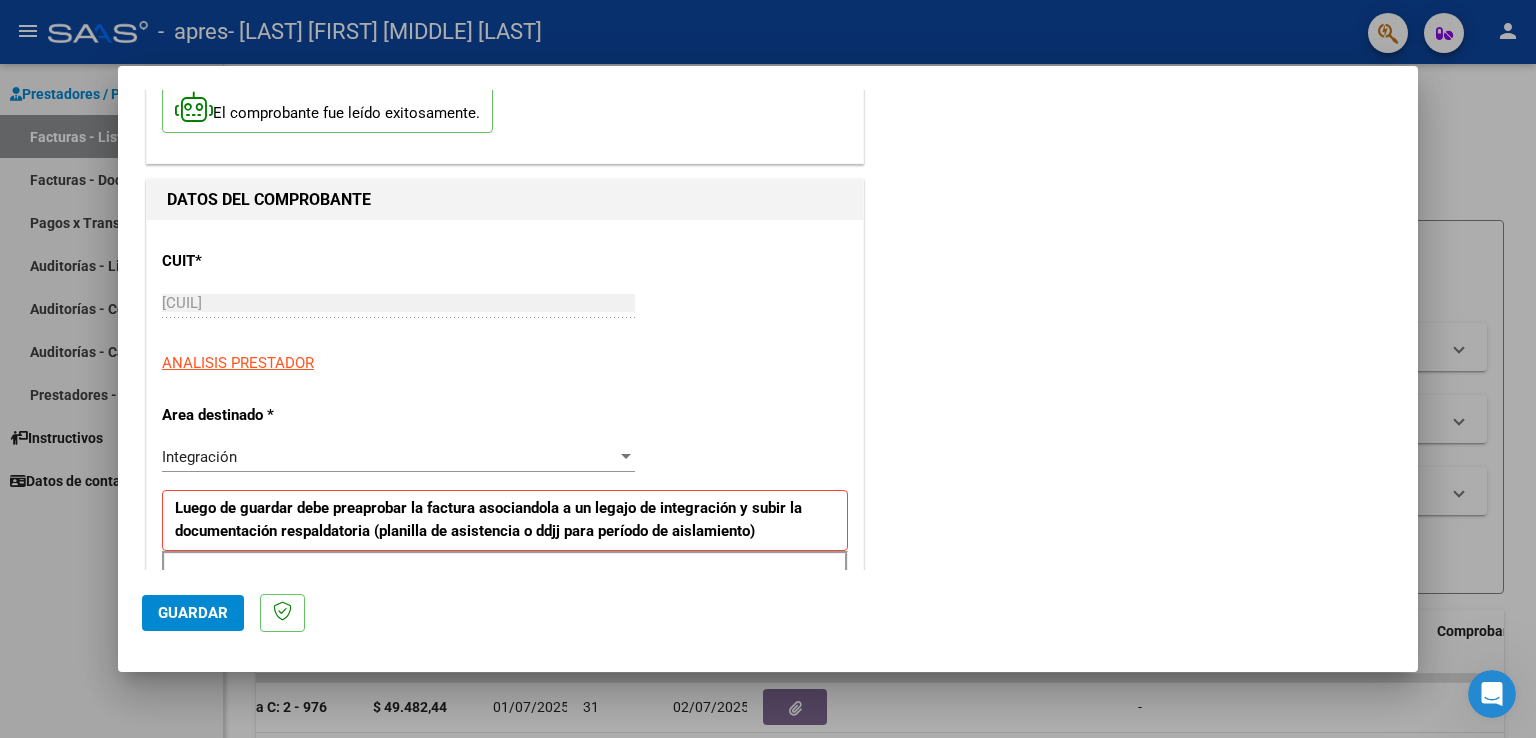 scroll, scrollTop: 0, scrollLeft: 0, axis: both 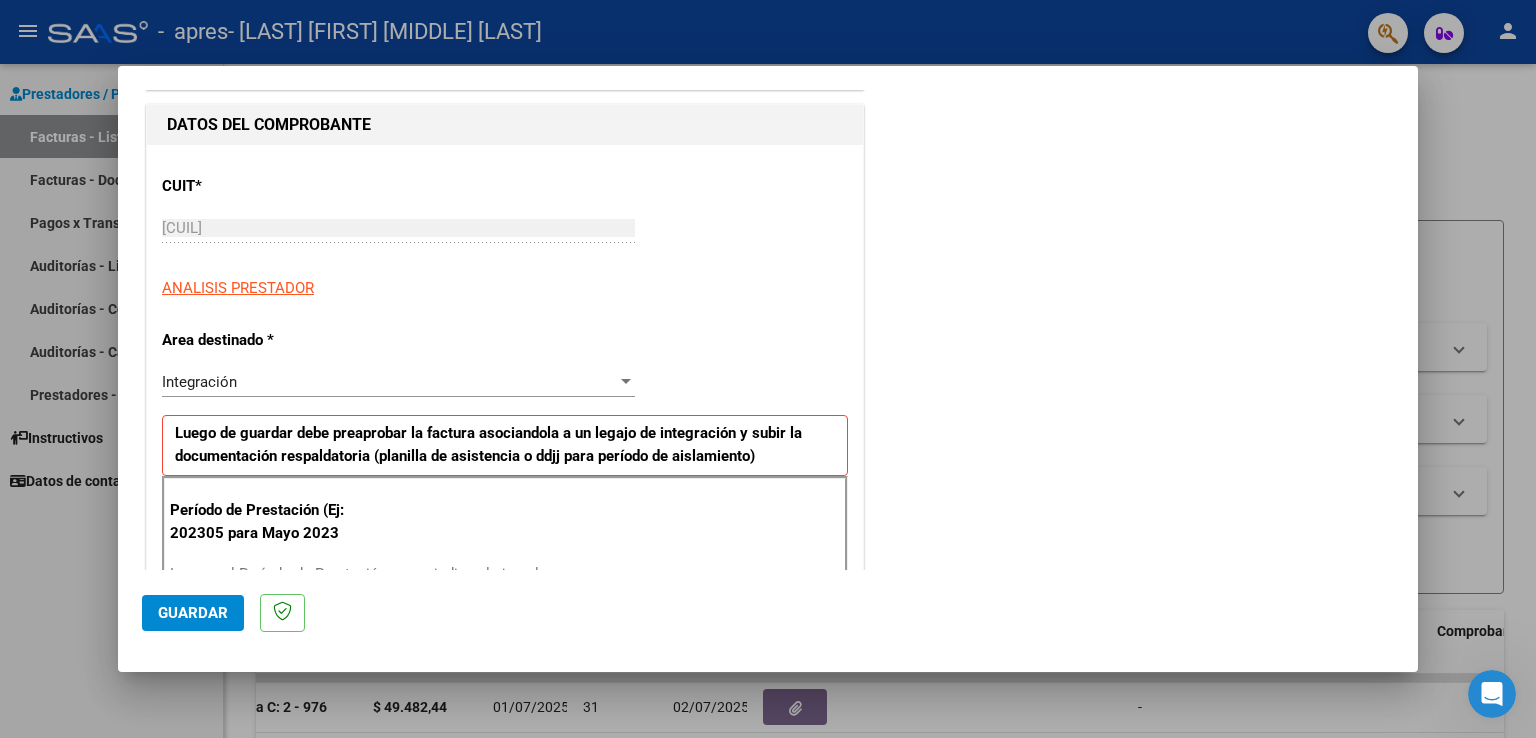 click on "Integración" at bounding box center [389, 382] 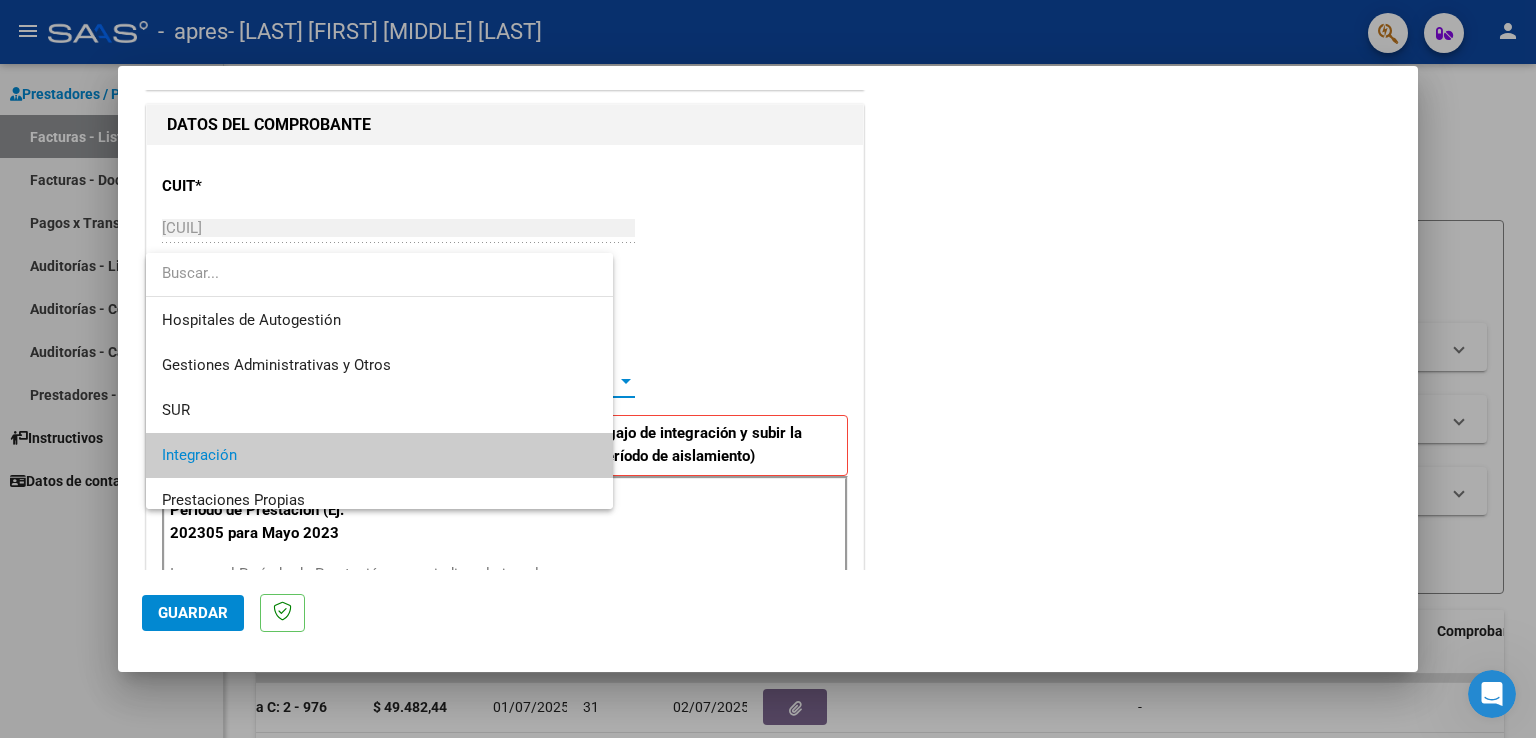 scroll, scrollTop: 74, scrollLeft: 0, axis: vertical 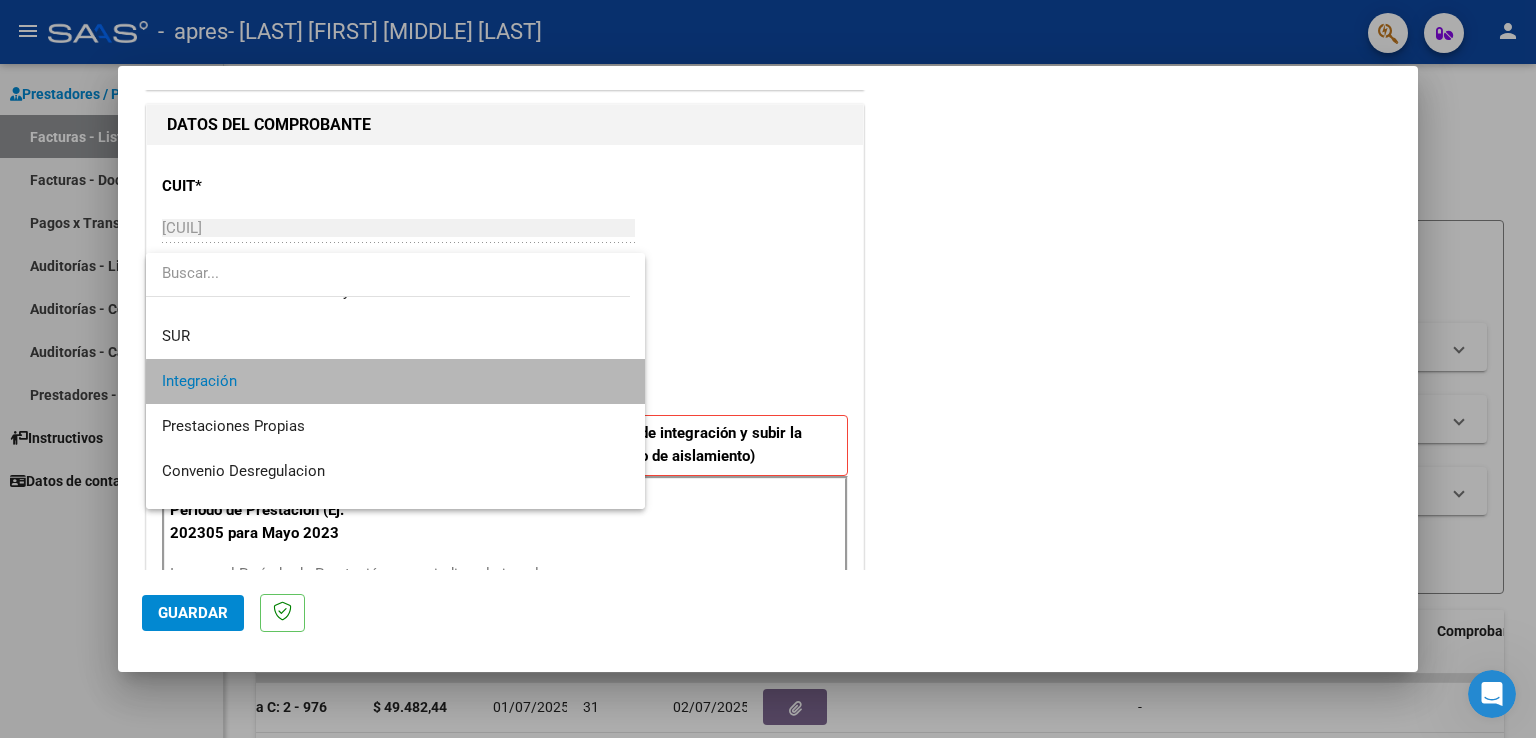 click on "Integración" at bounding box center (396, 381) 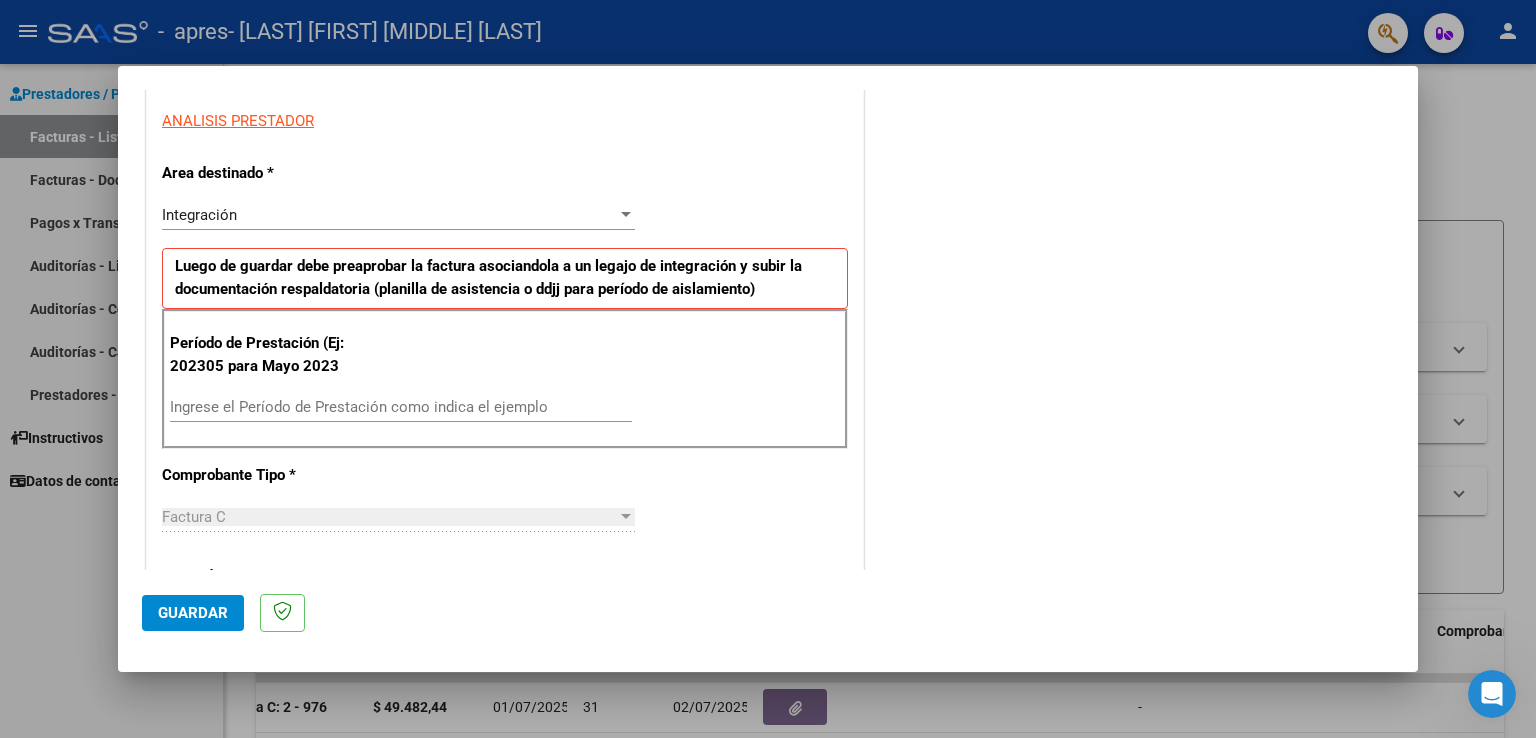 scroll, scrollTop: 384, scrollLeft: 0, axis: vertical 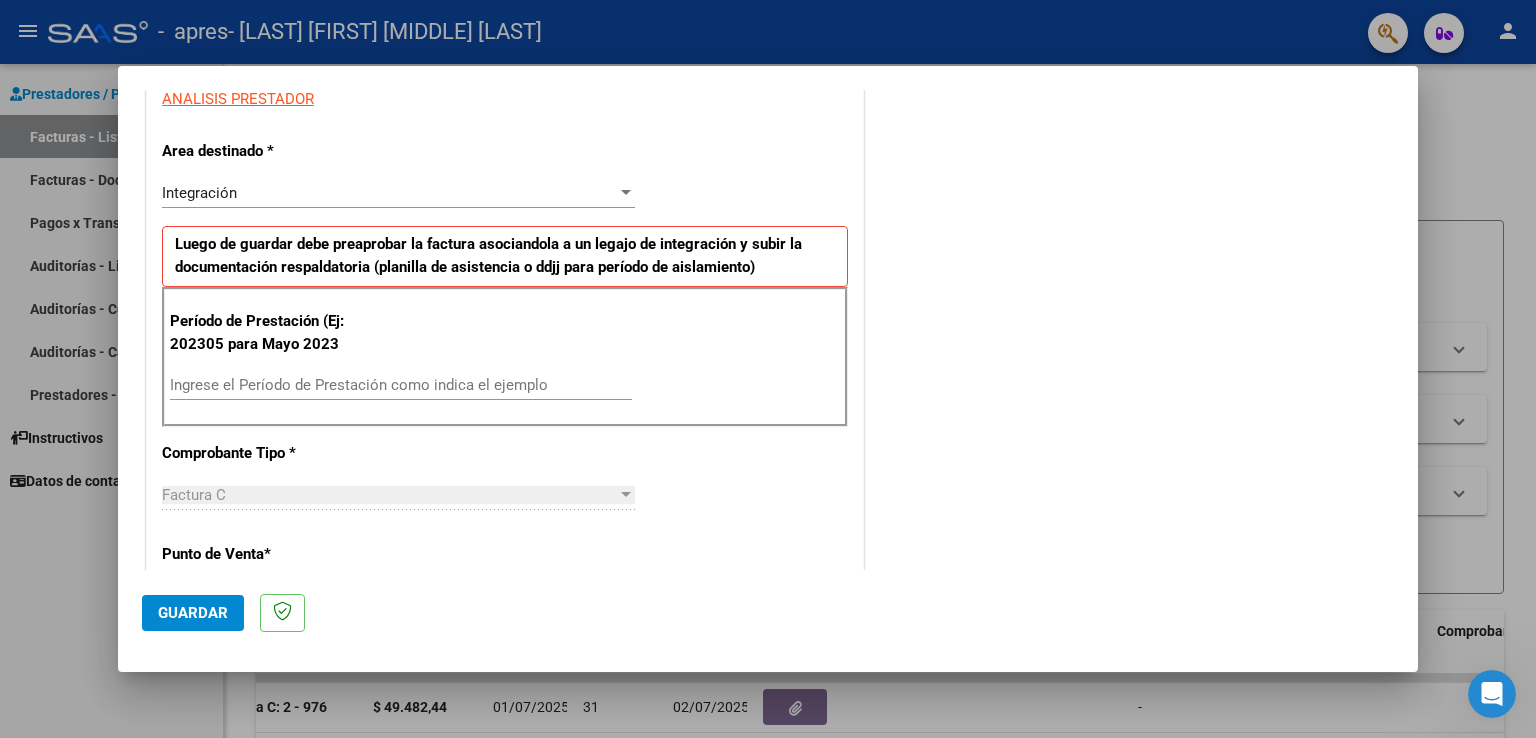 click on "Ingrese el Período de Prestación como indica el ejemplo" at bounding box center (401, 385) 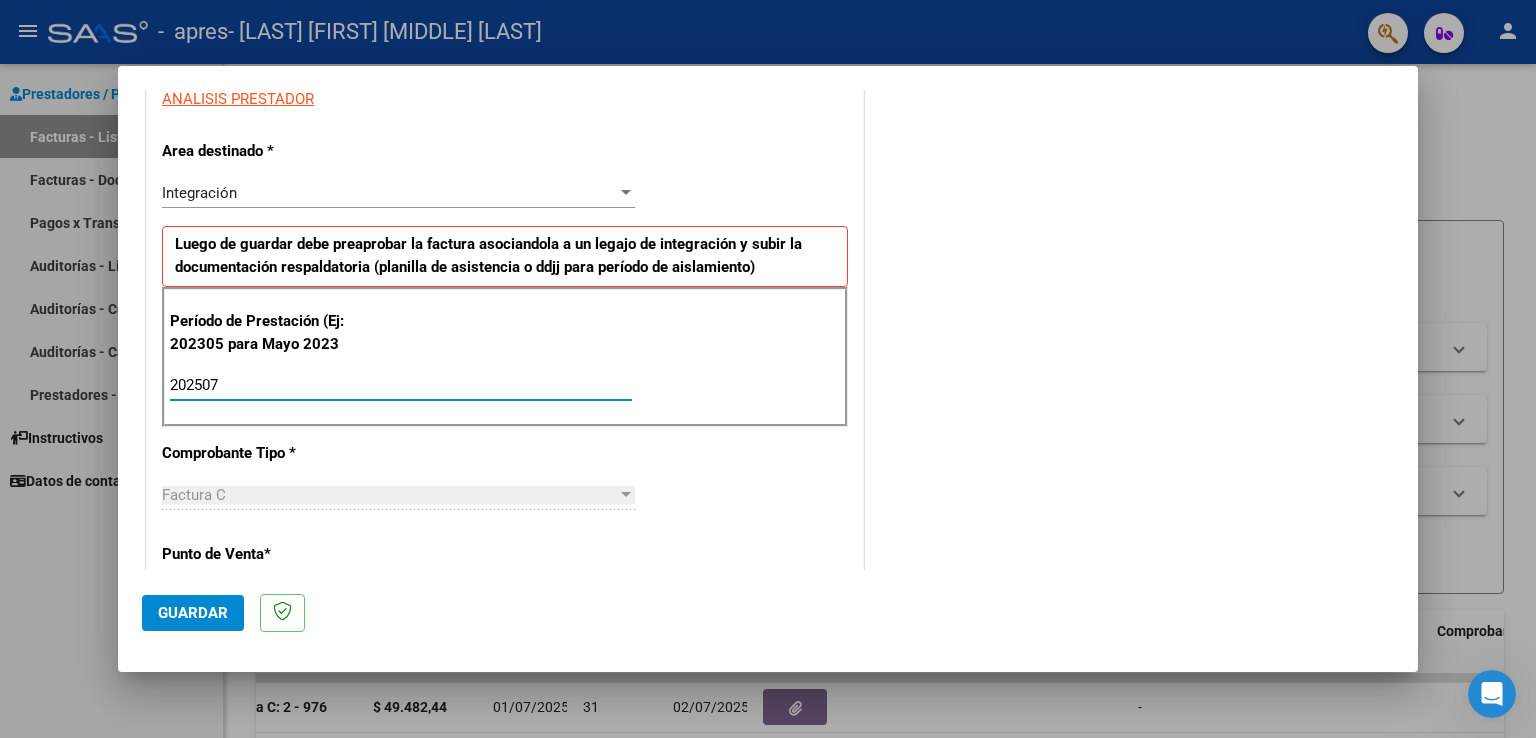 type on "202507" 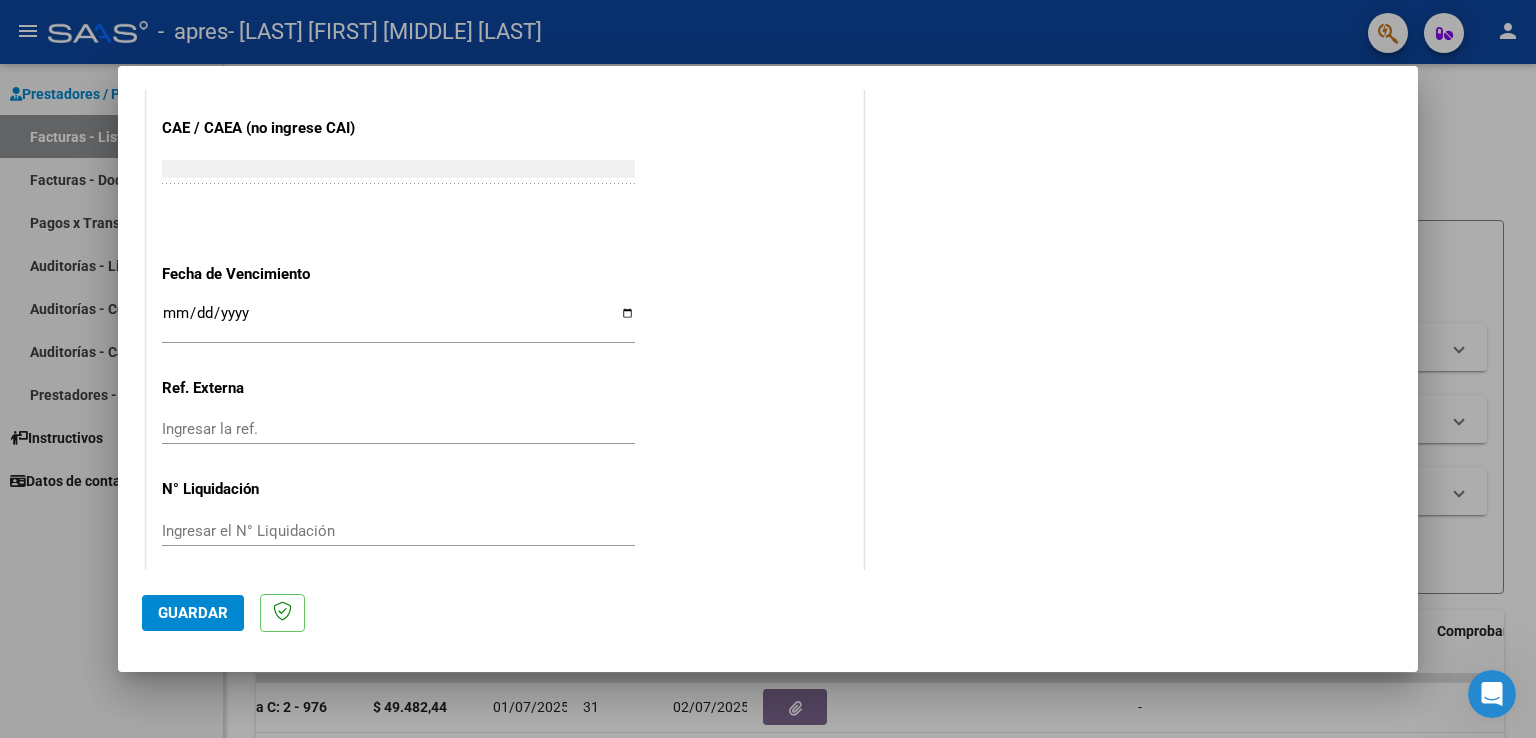 scroll, scrollTop: 1240, scrollLeft: 0, axis: vertical 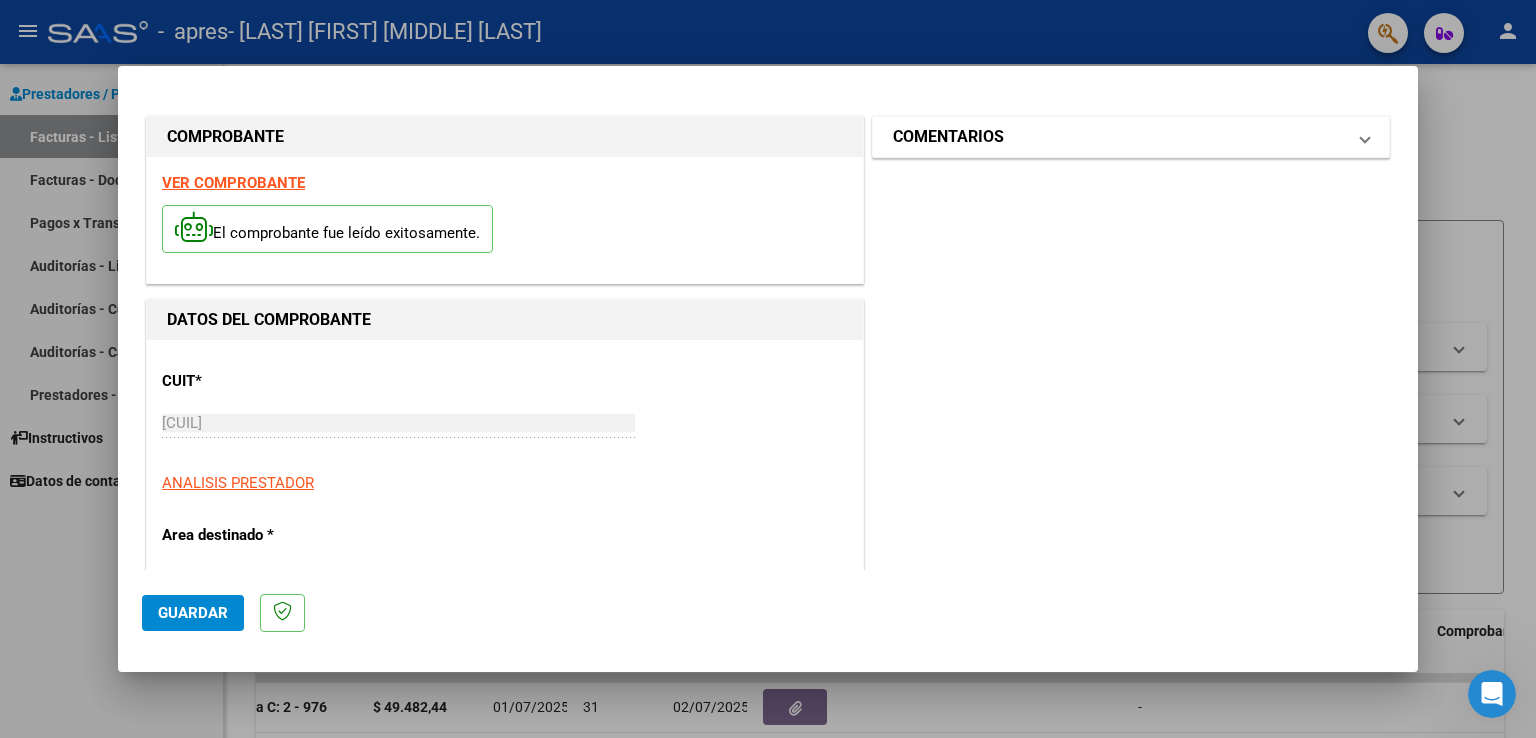 click on "COMENTARIOS" at bounding box center [1127, 137] 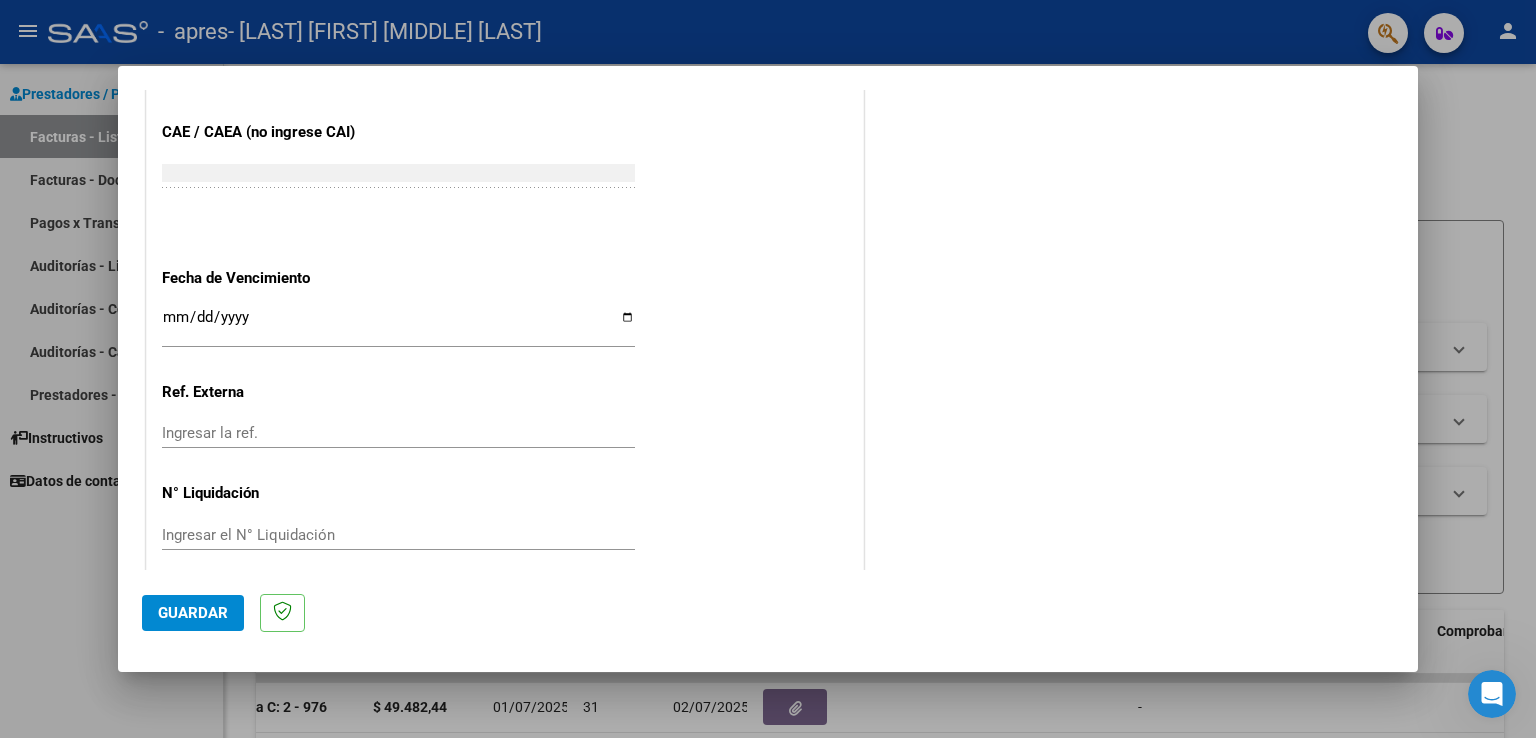 scroll, scrollTop: 1240, scrollLeft: 0, axis: vertical 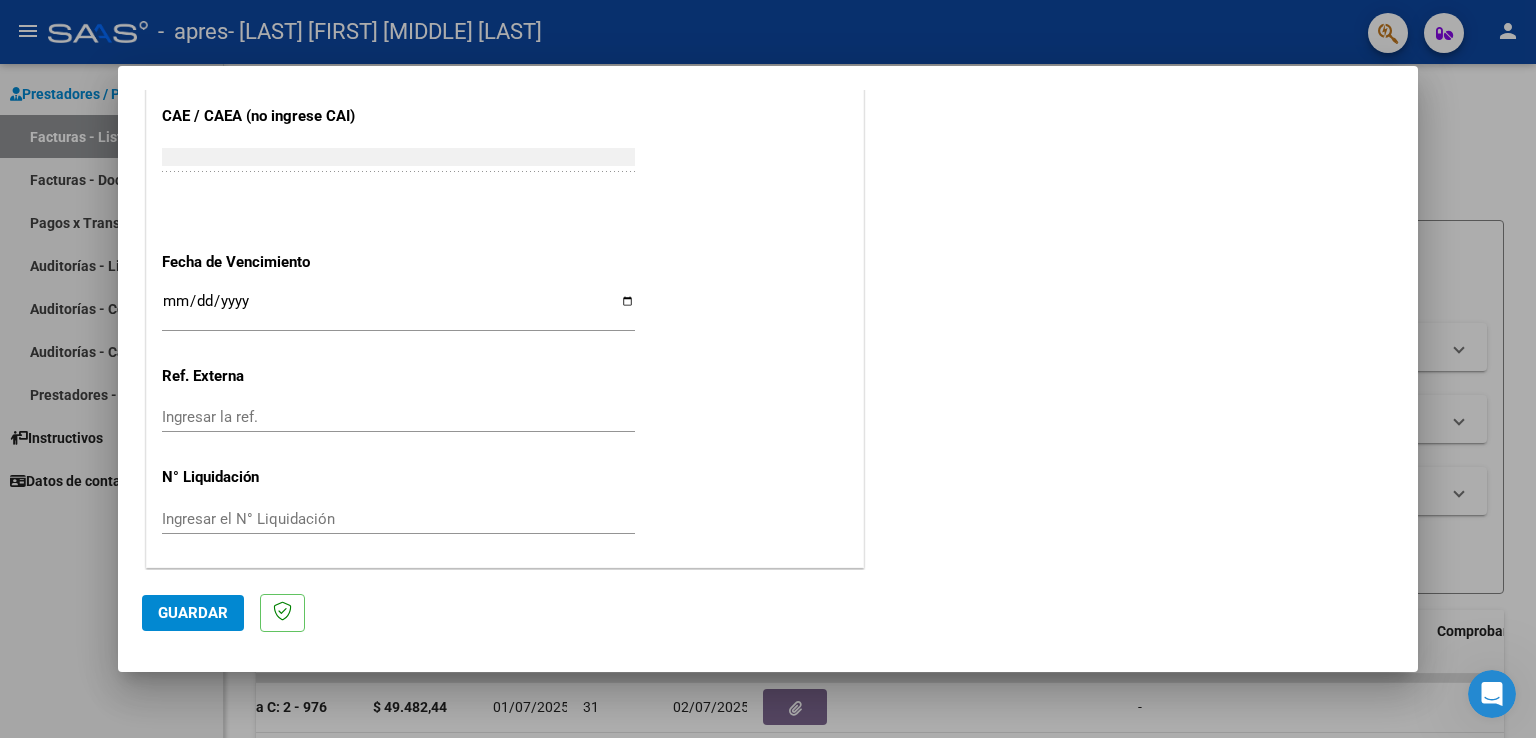 click on "Ingresar la fecha" at bounding box center (398, 309) 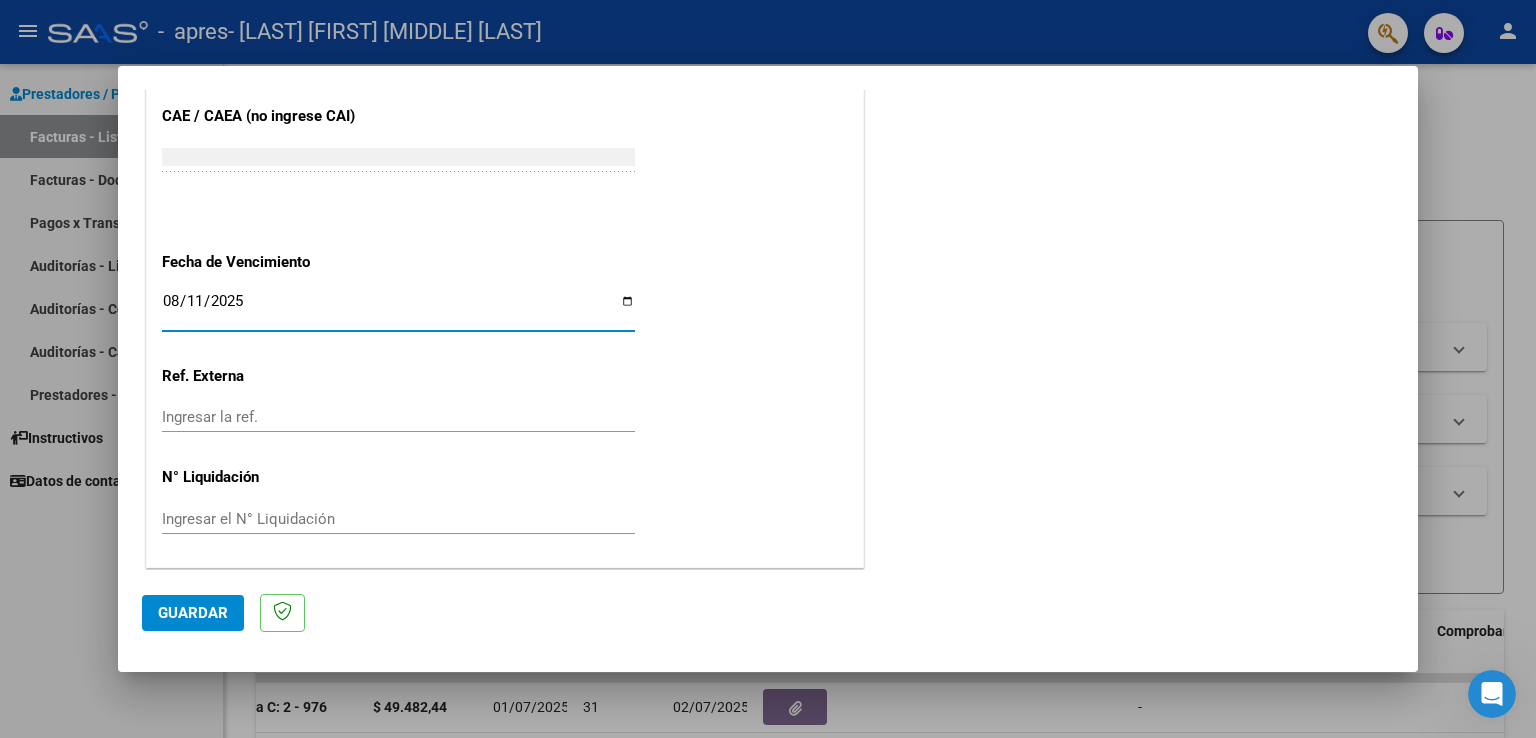 type on "2025-08-11" 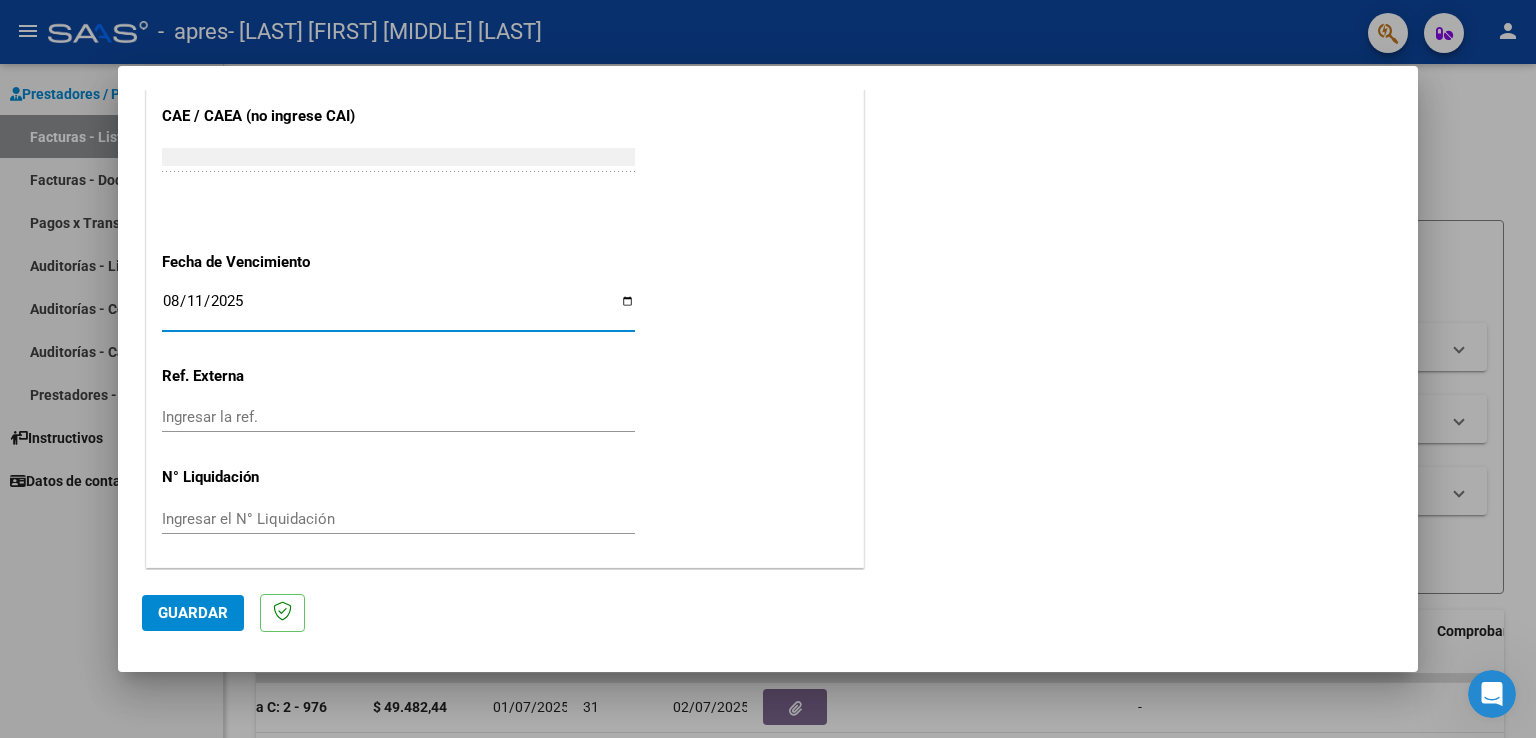 click on "Guardar" 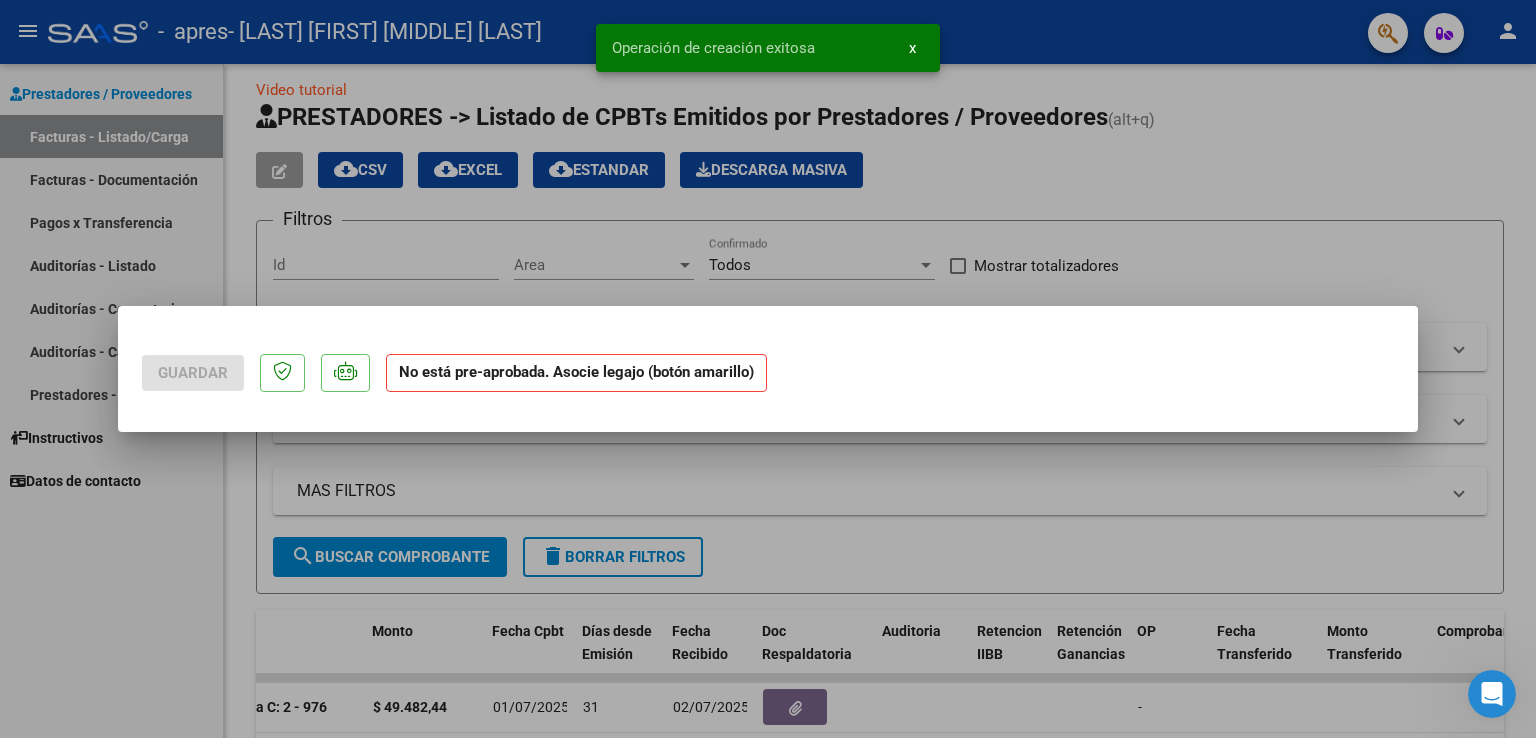 scroll, scrollTop: 0, scrollLeft: 0, axis: both 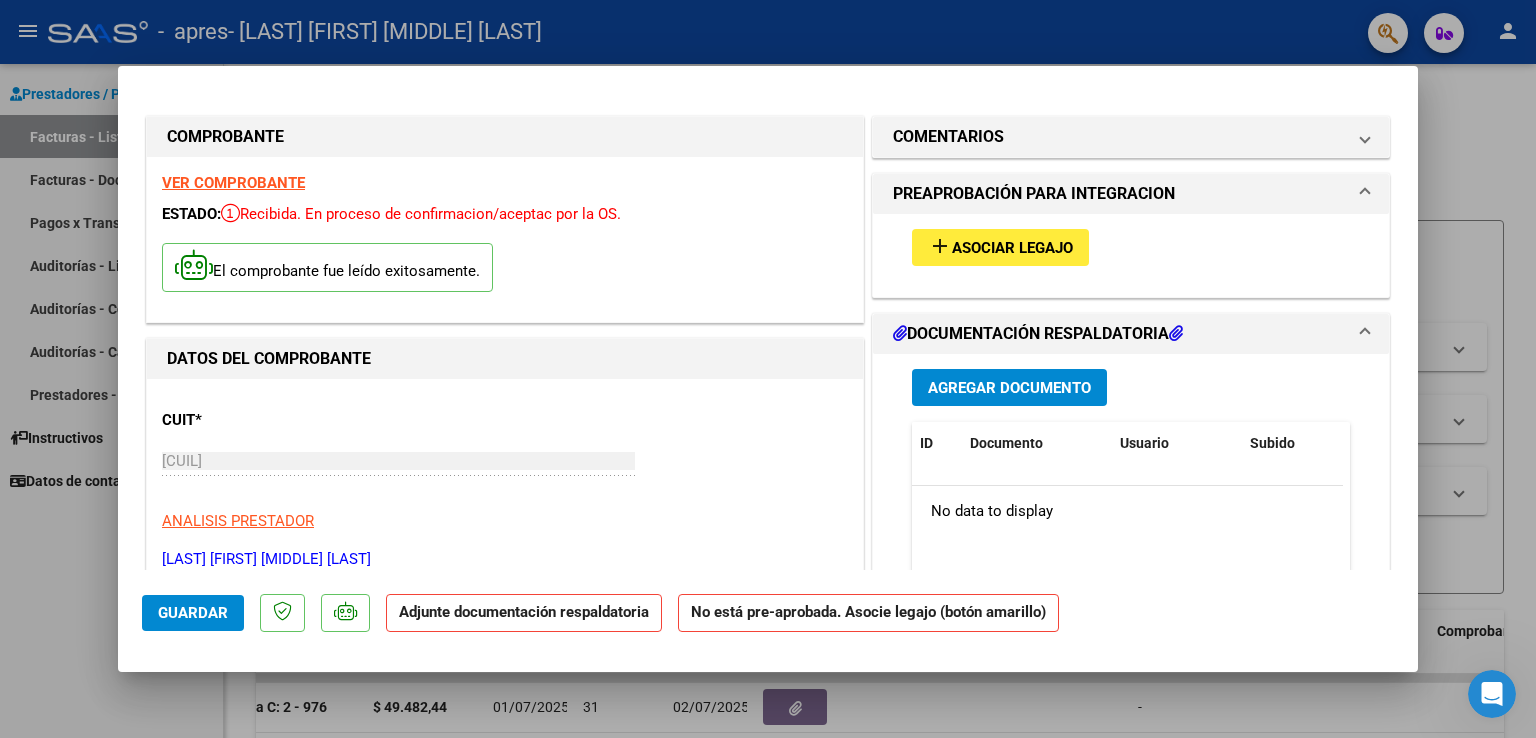 click on "Agregar Documento" at bounding box center (1009, 388) 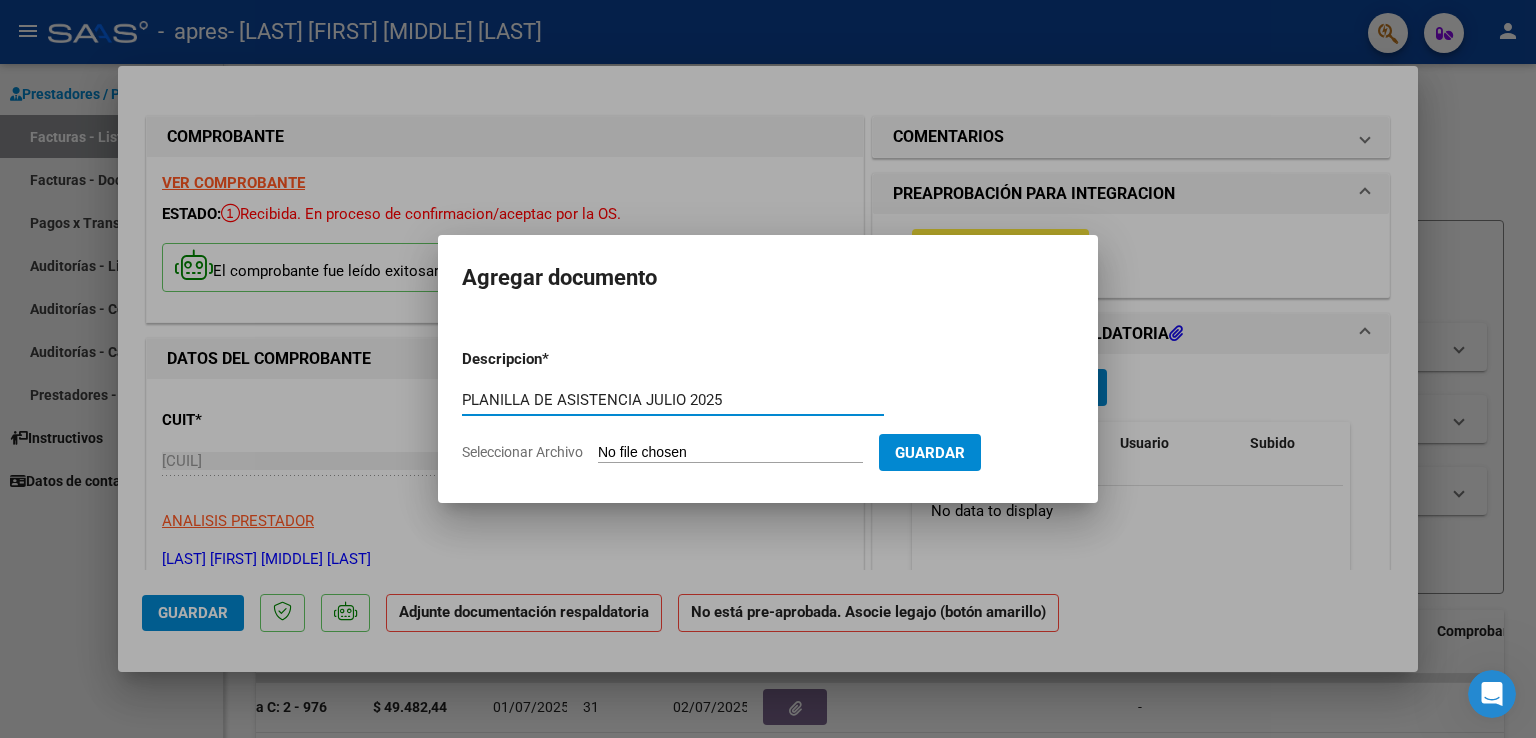 type on "PLANILLA DE ASISTENCIA JULIO 2025" 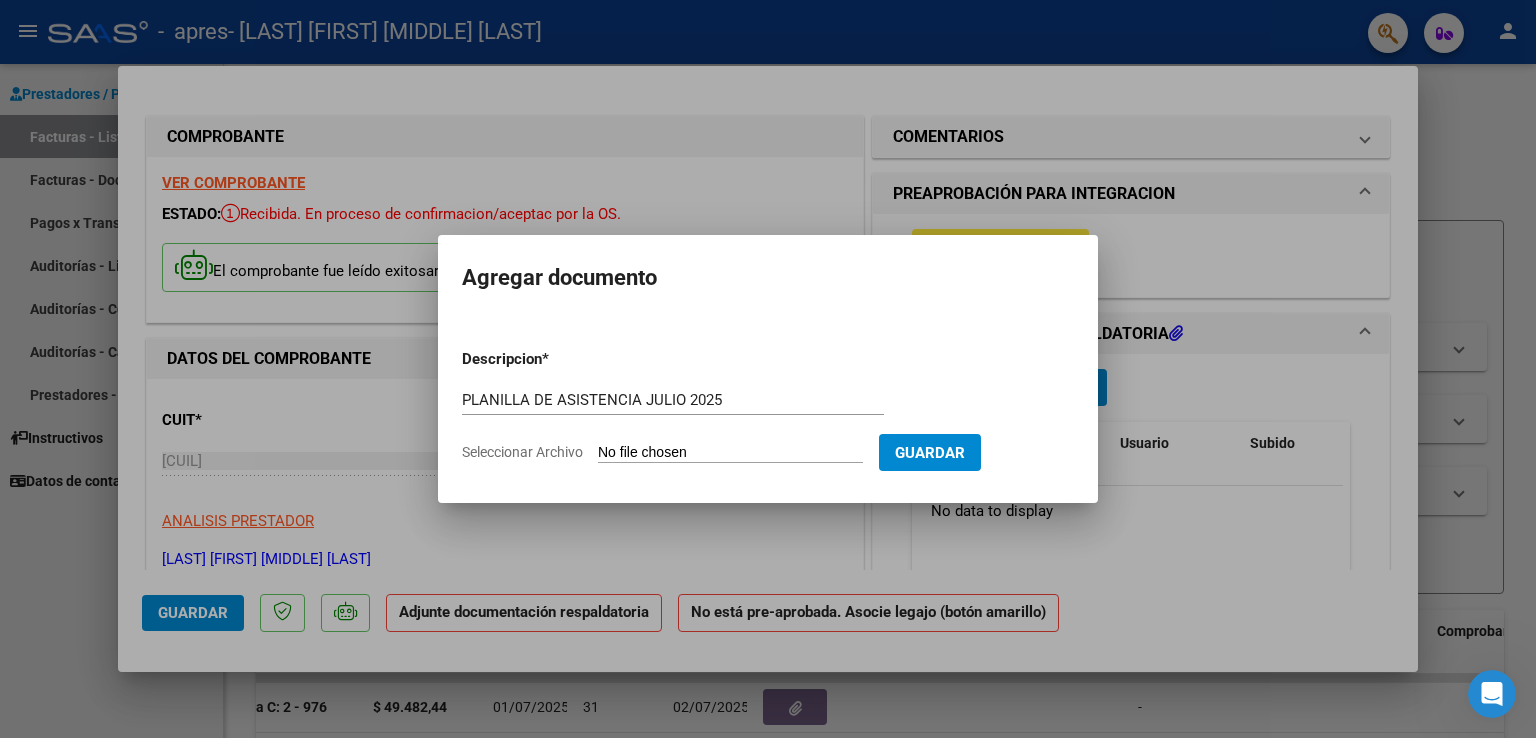 type on "C:\fakepath\[FIRST] [FIRST] [LAST].pdf" 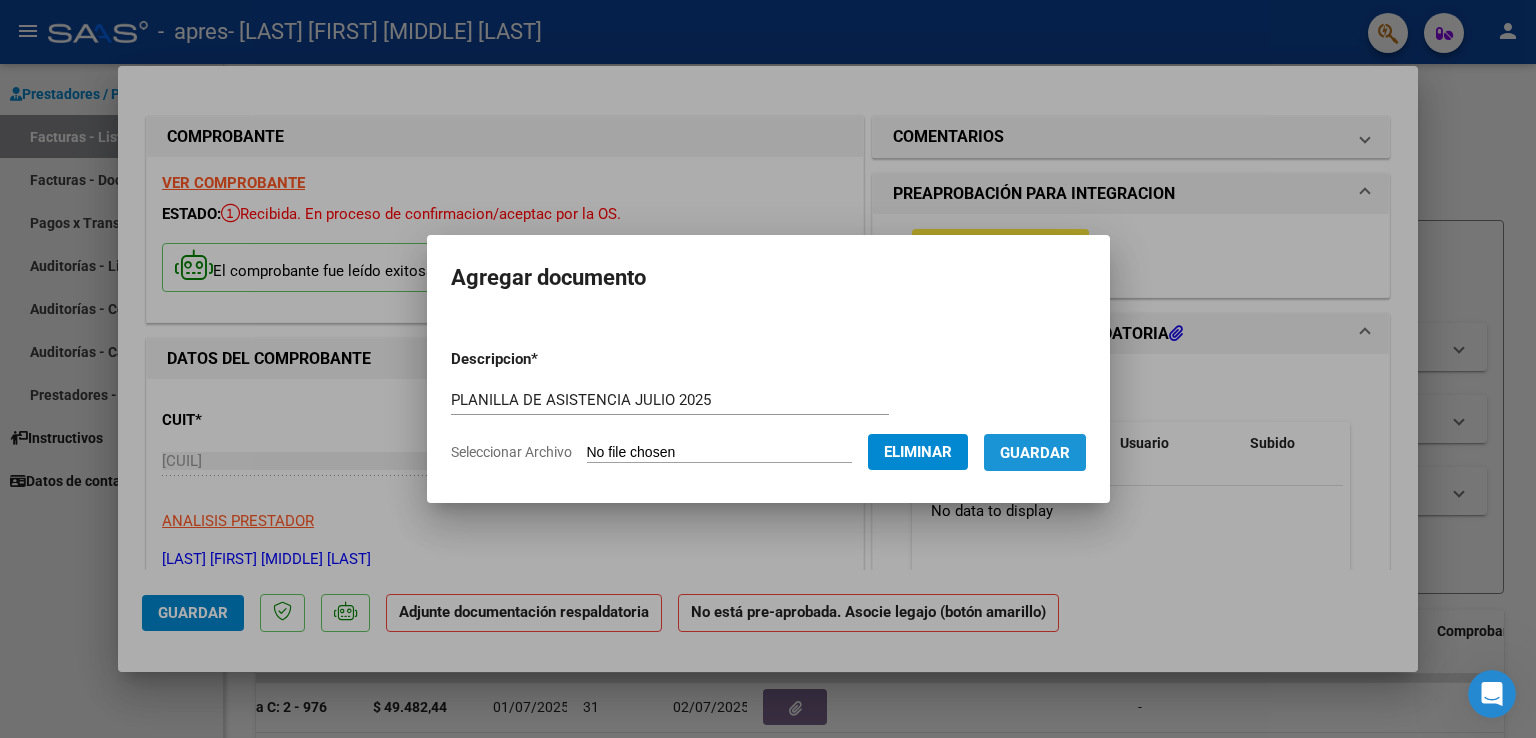 click on "Guardar" at bounding box center [1035, 453] 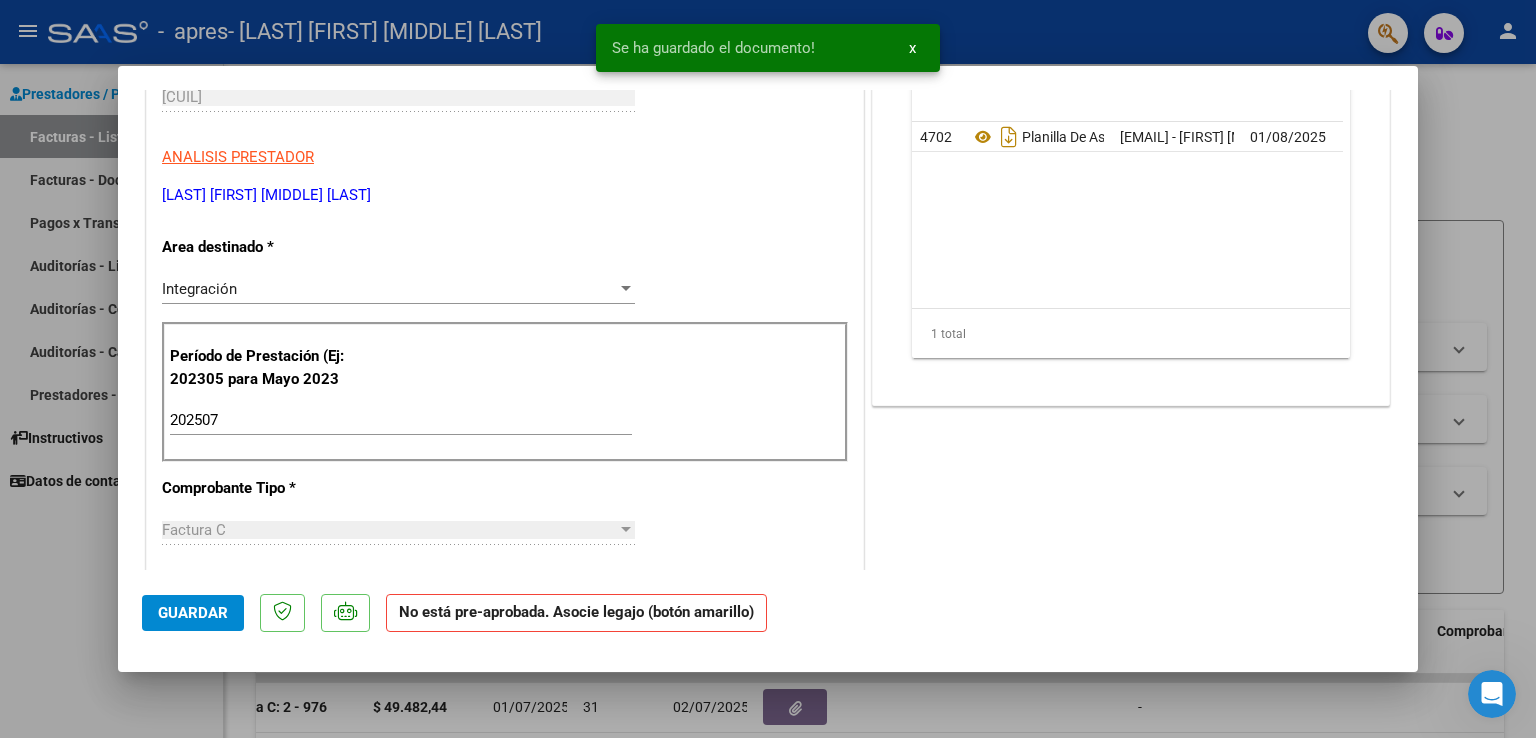 scroll, scrollTop: 0, scrollLeft: 0, axis: both 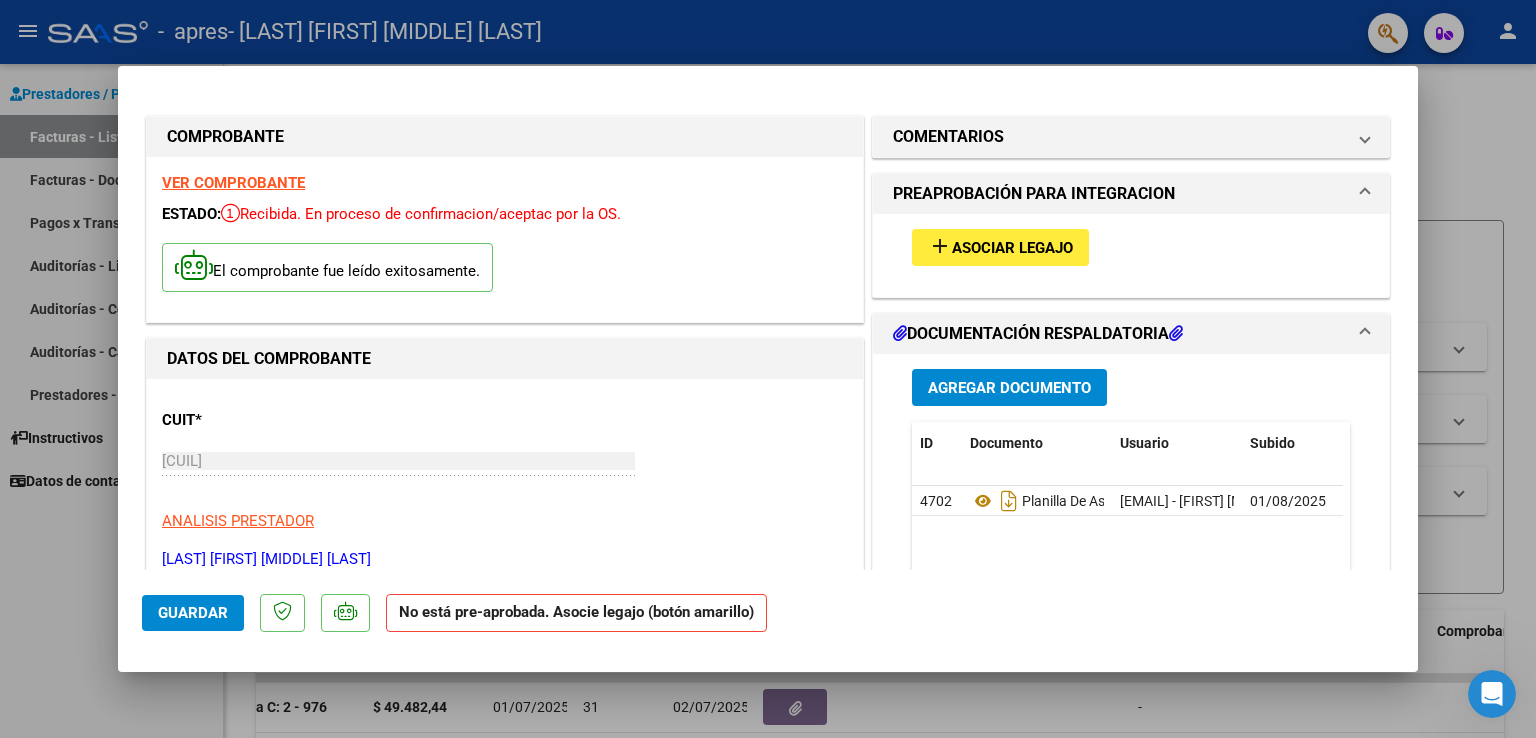 click at bounding box center [1365, 194] 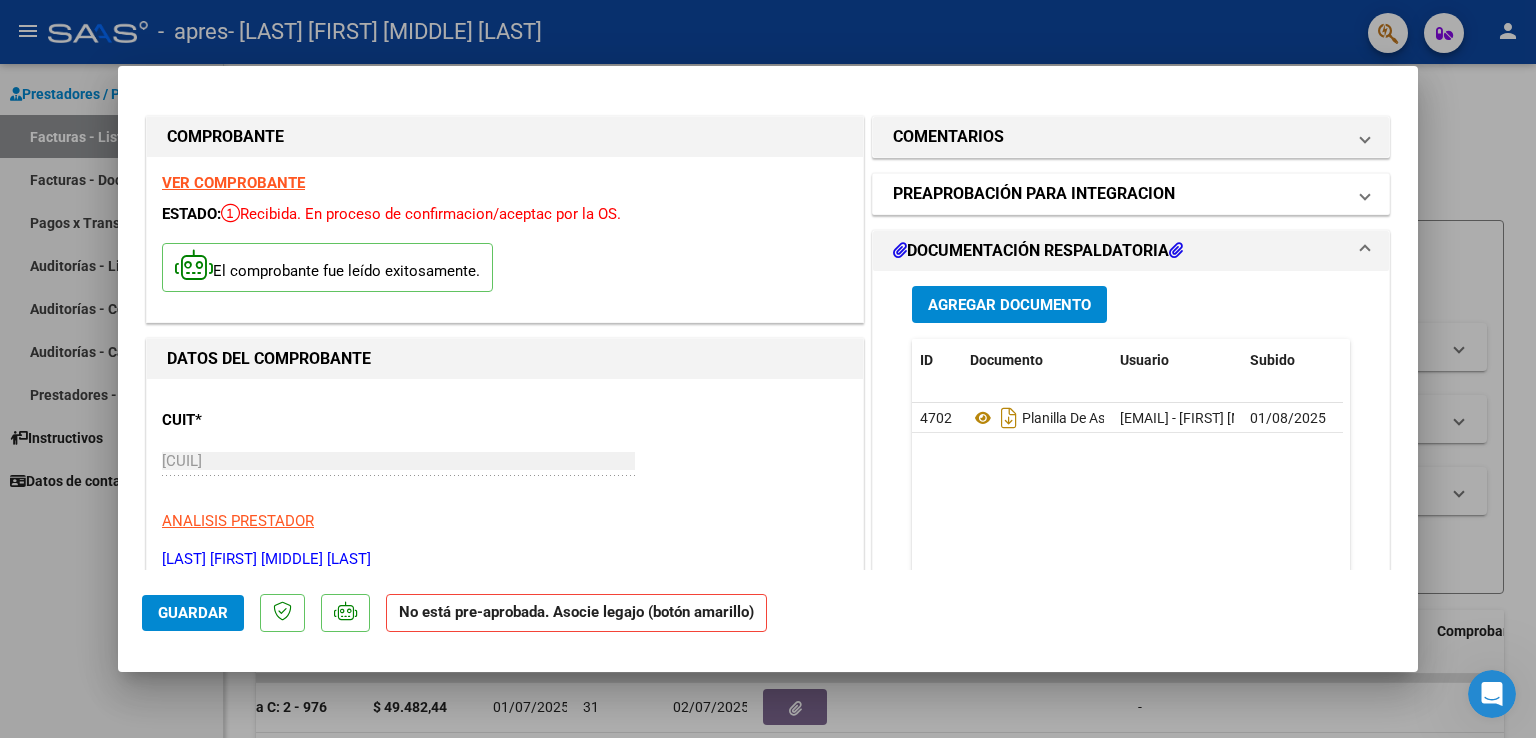click at bounding box center (1365, 194) 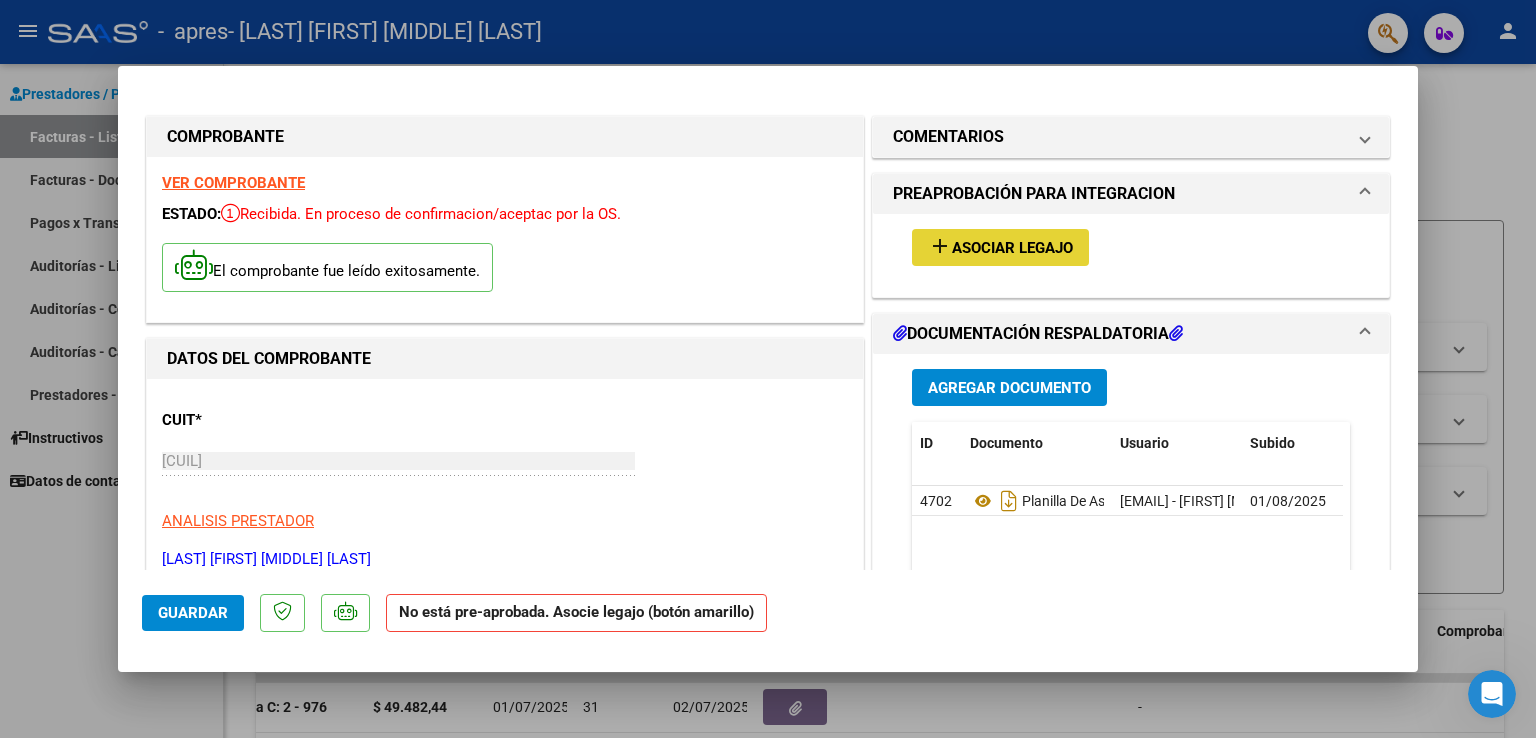 click on "Asociar Legajo" at bounding box center (1012, 248) 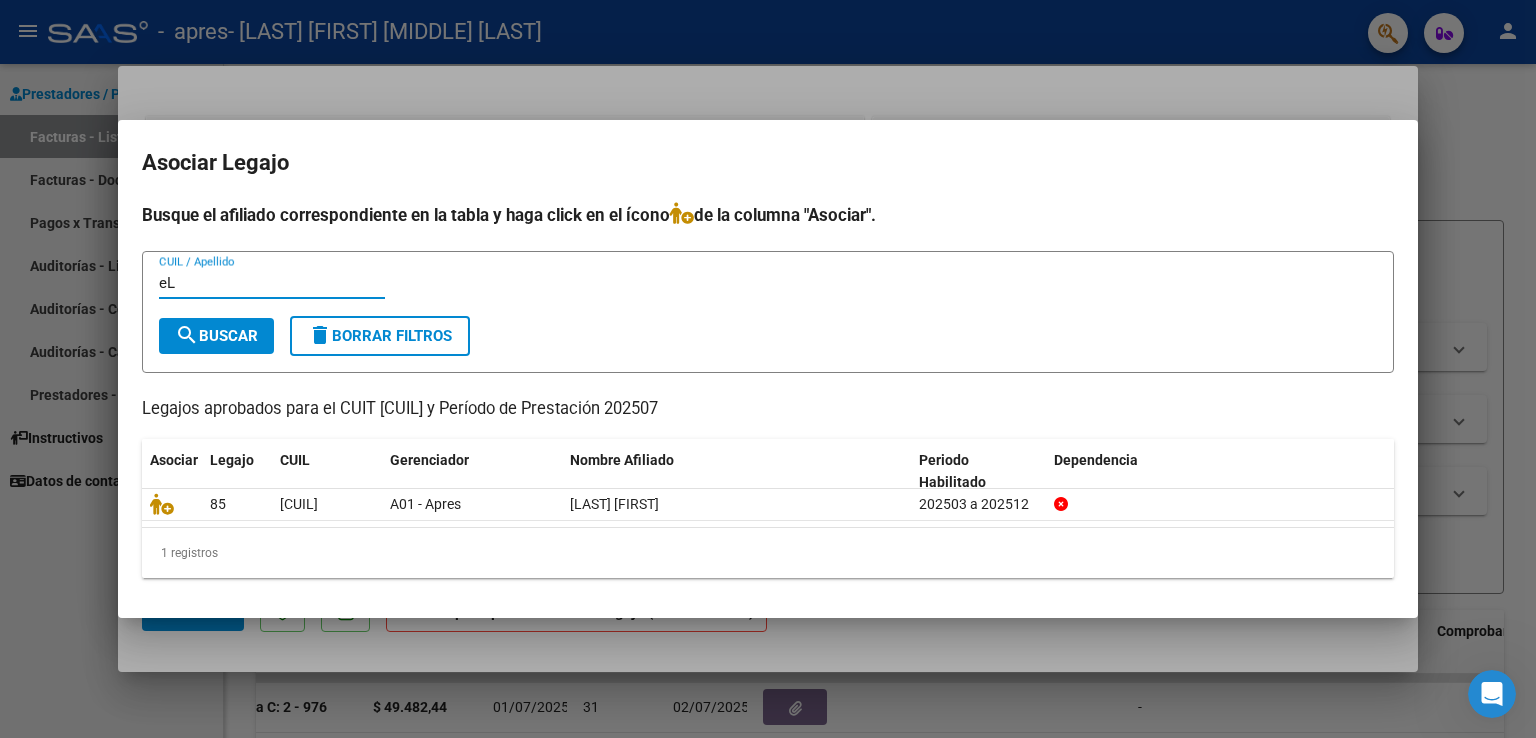 type on "e" 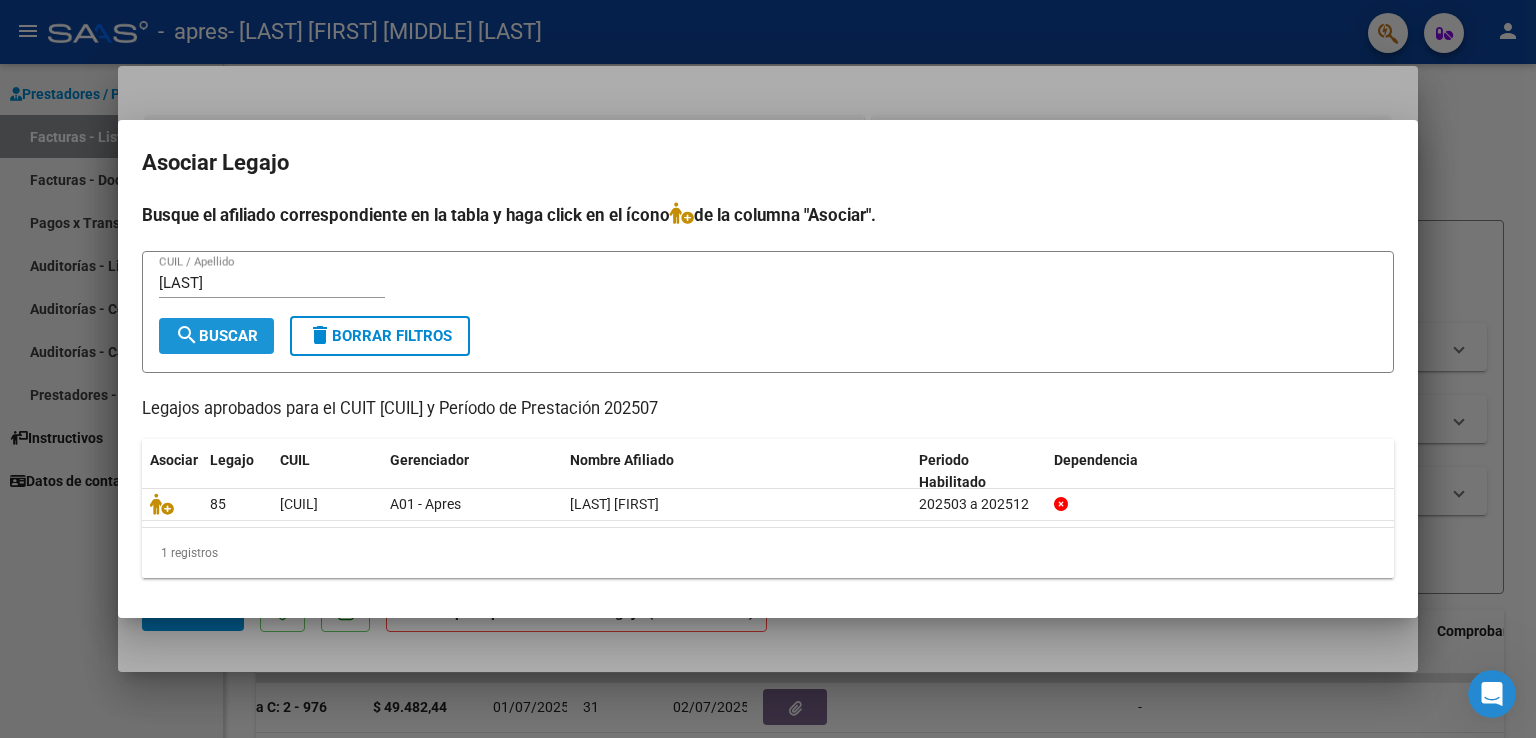 click on "search  Buscar" at bounding box center [216, 336] 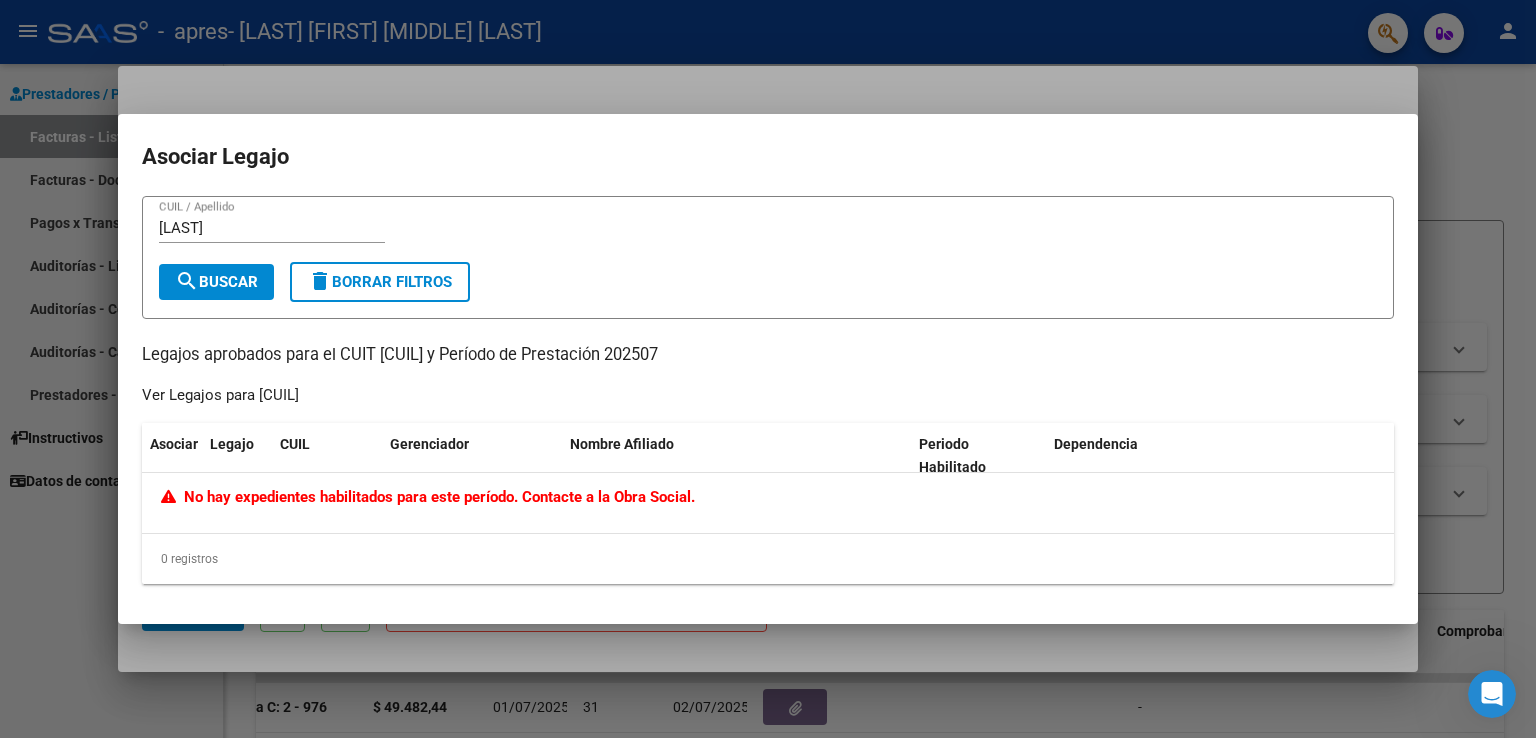 click on "[LAST]" at bounding box center (272, 228) 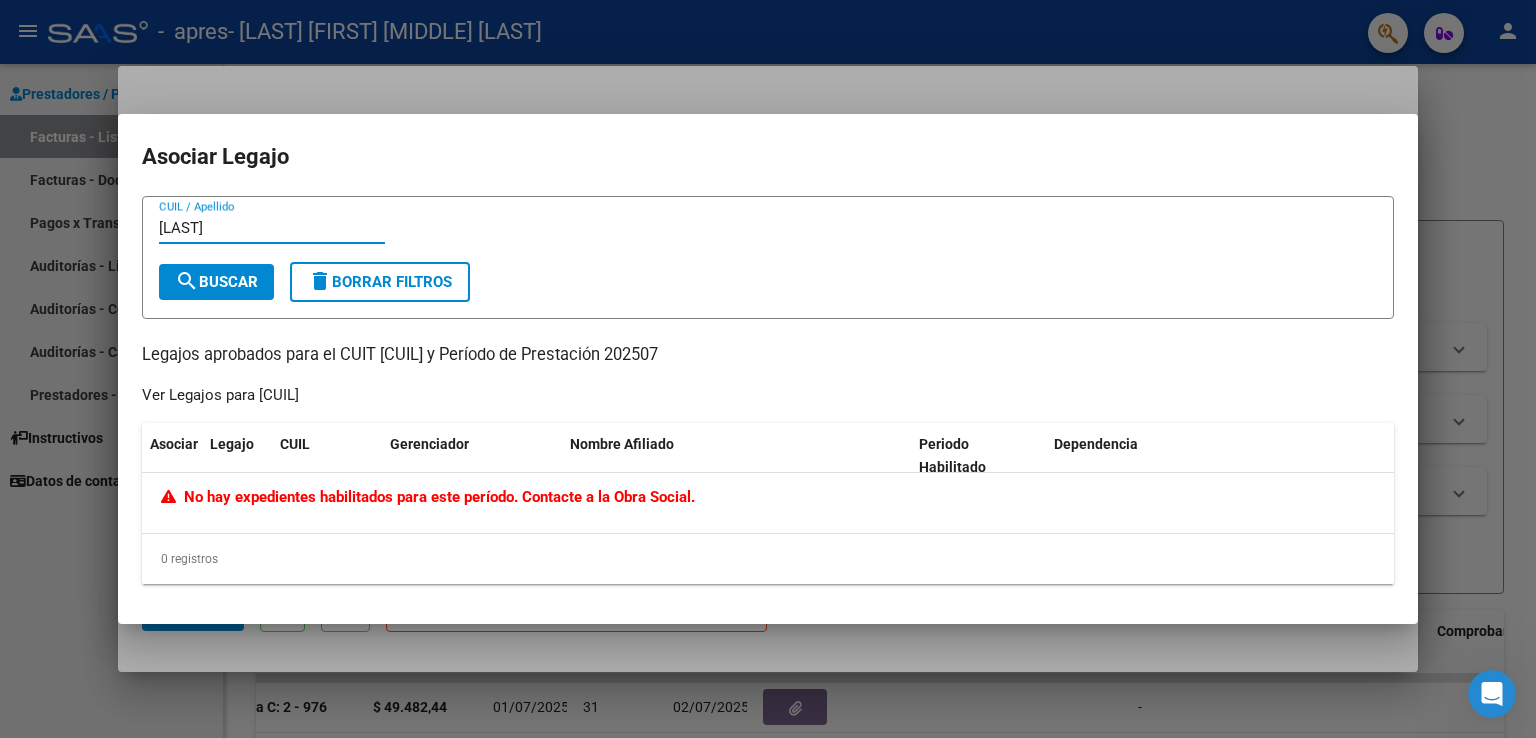 click on "[LAST]" at bounding box center [272, 228] 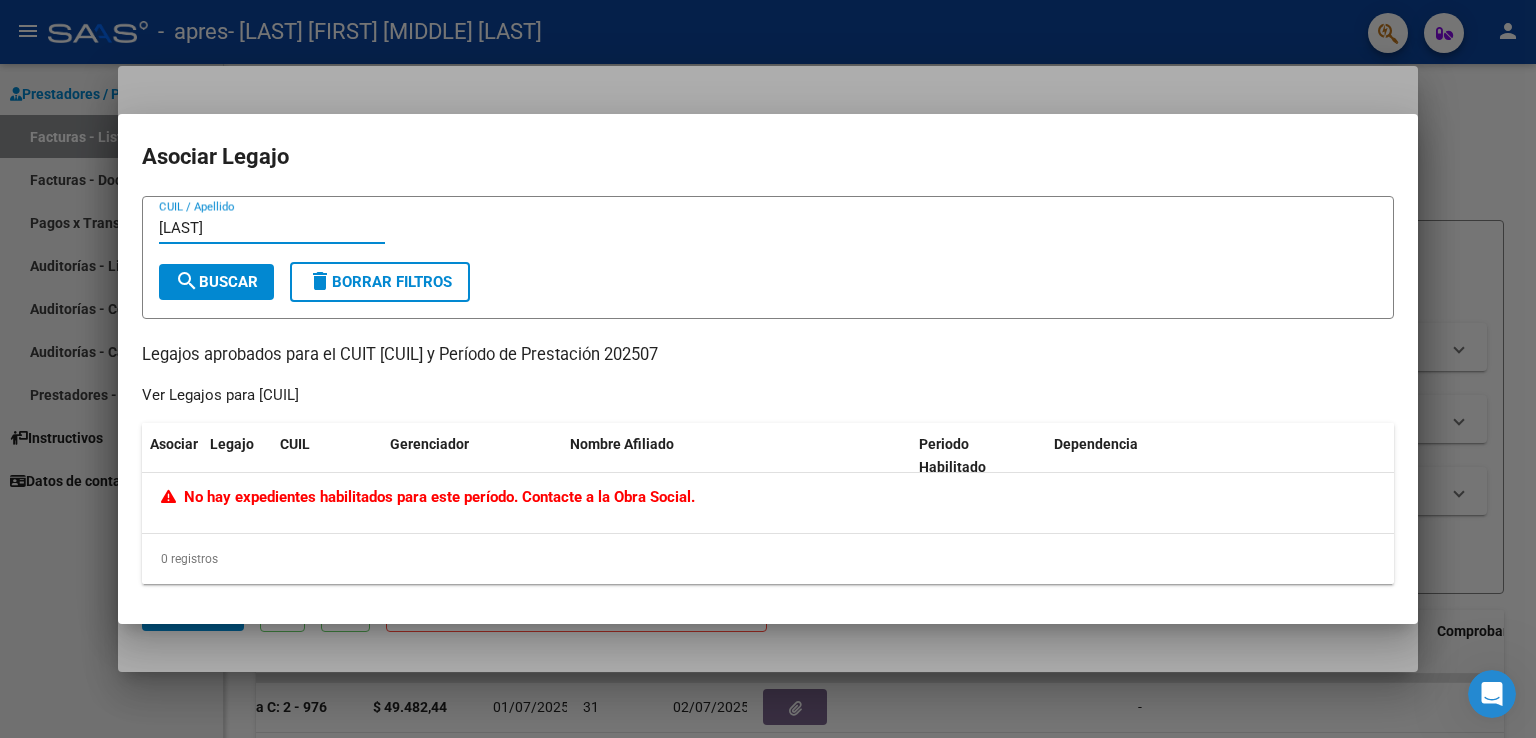 click on "[LAST]" at bounding box center [272, 228] 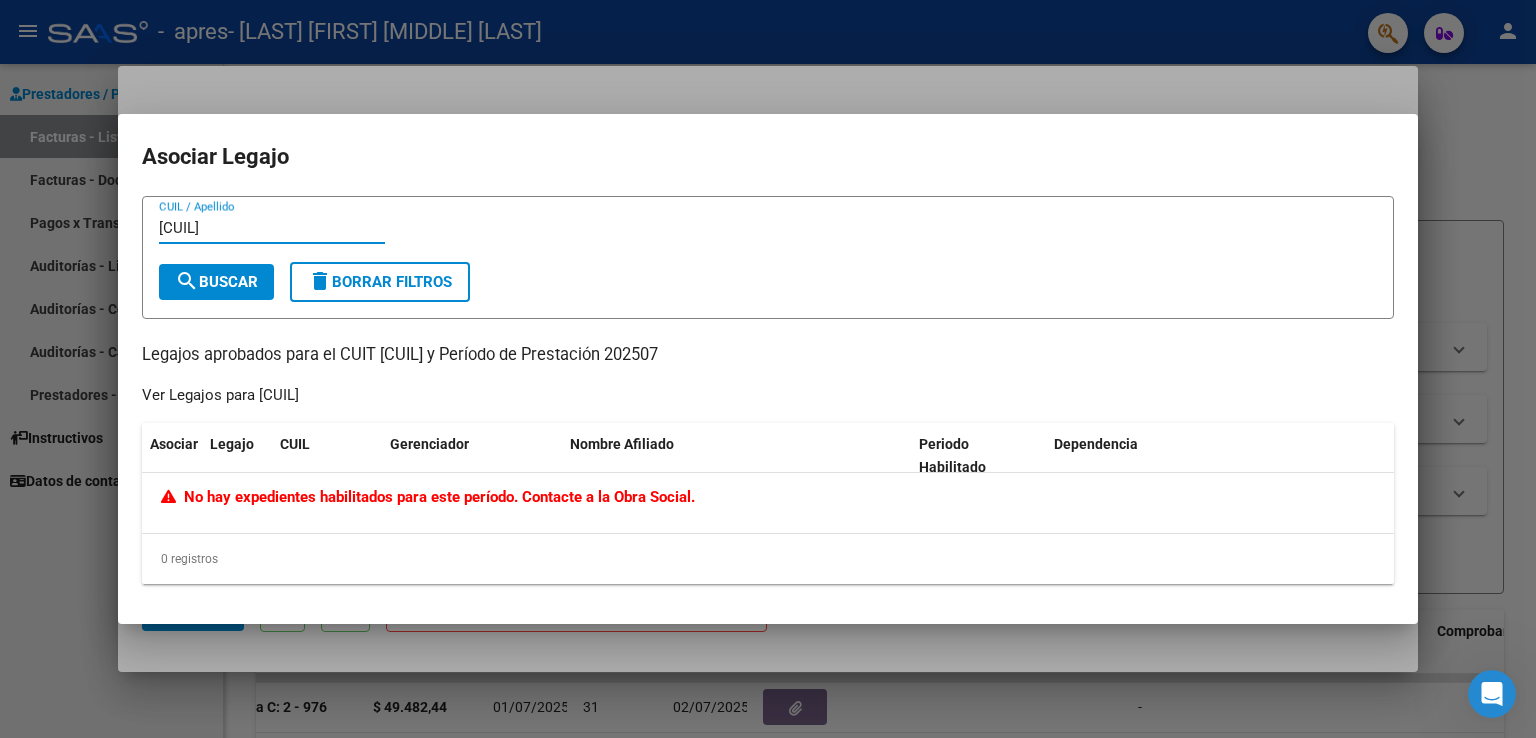type on "[CUIL]" 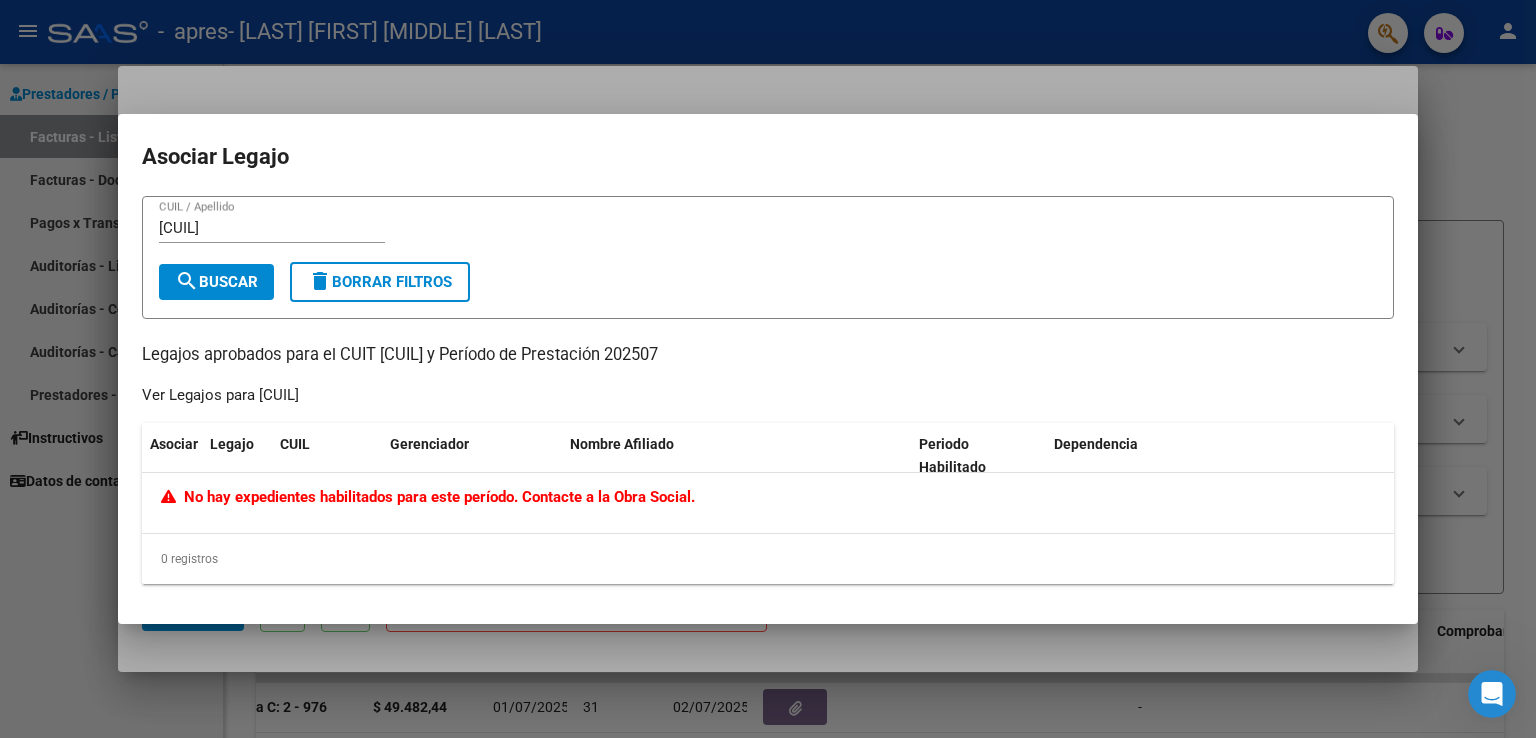 click on "[CUIL] / [LAST]" at bounding box center [272, 228] 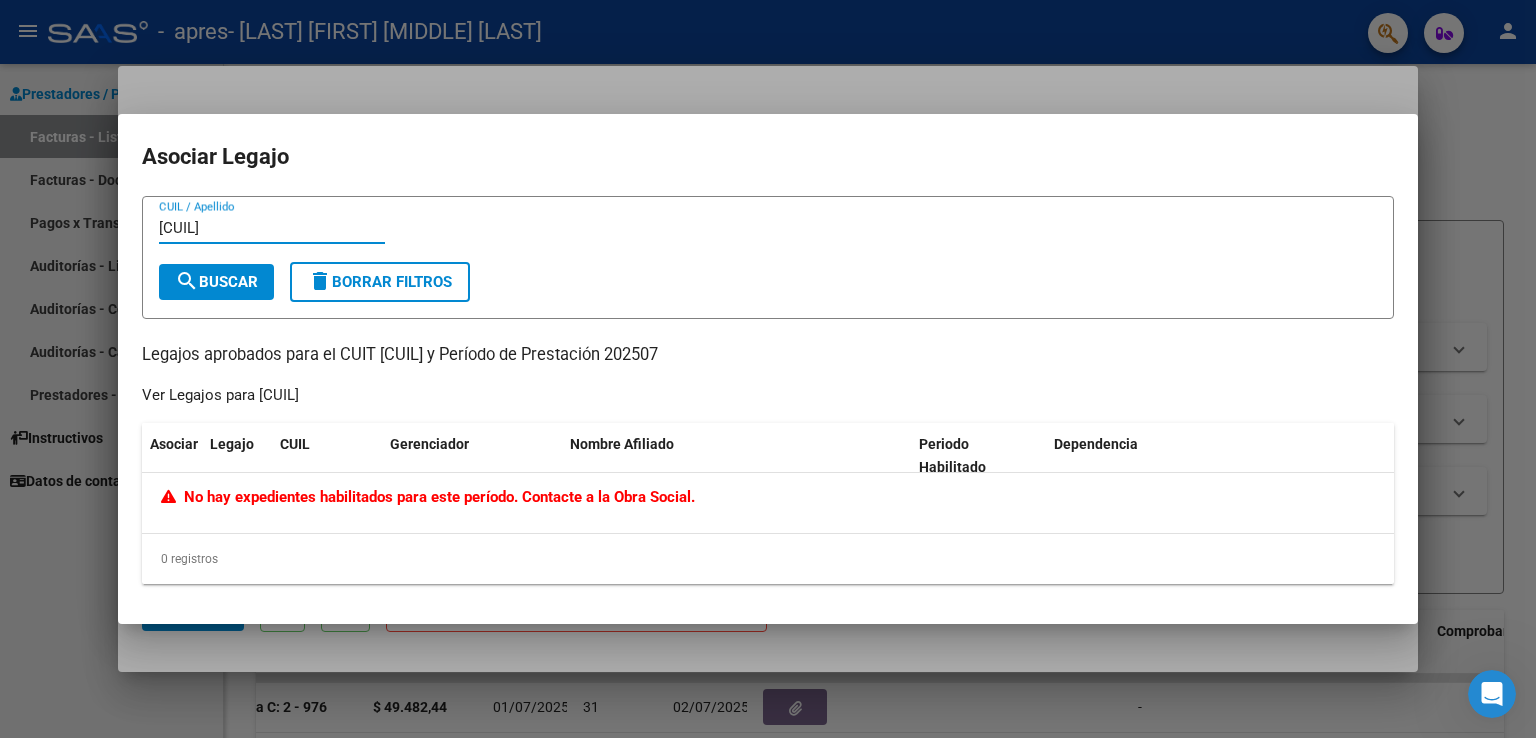 click on "[CUIL]" at bounding box center [272, 228] 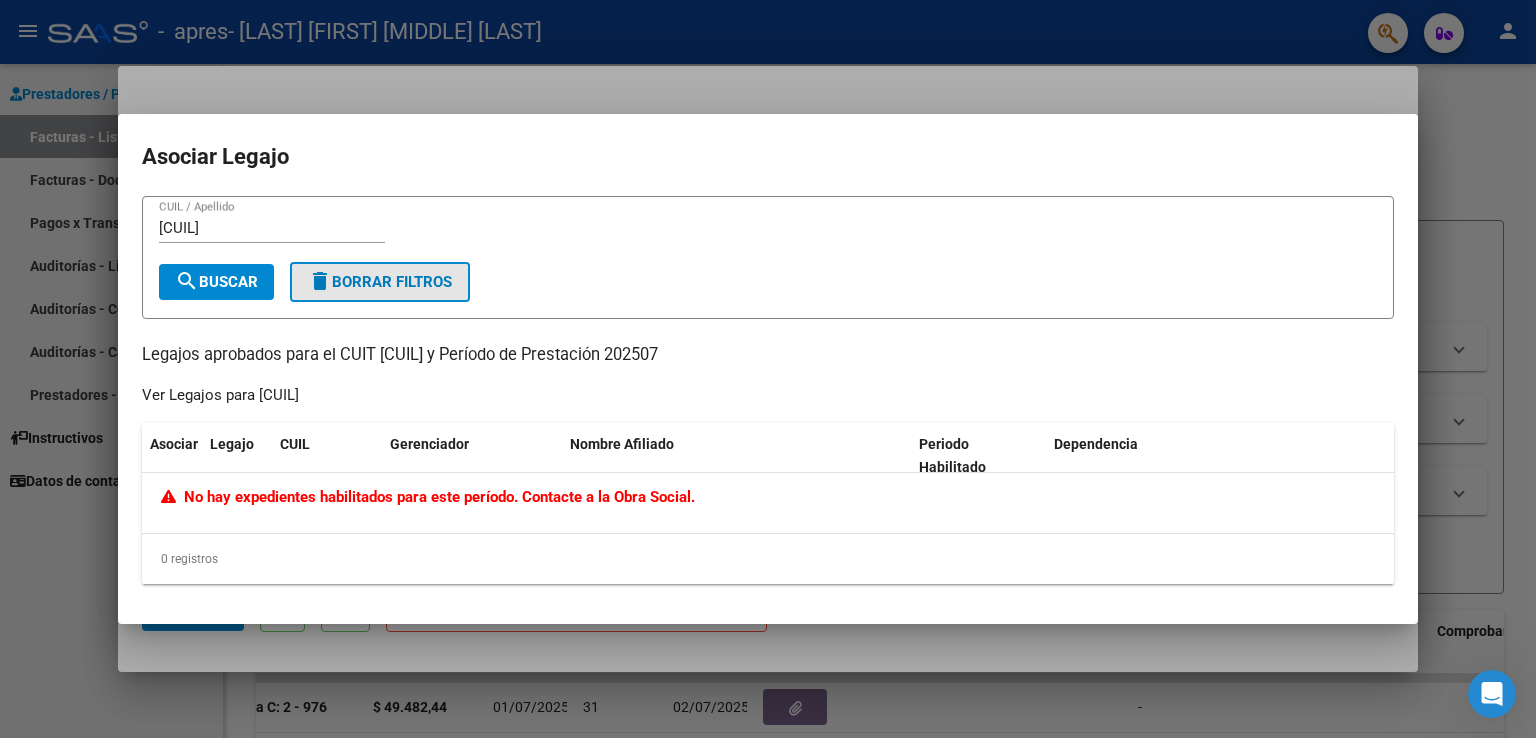 click on "delete" at bounding box center (320, 281) 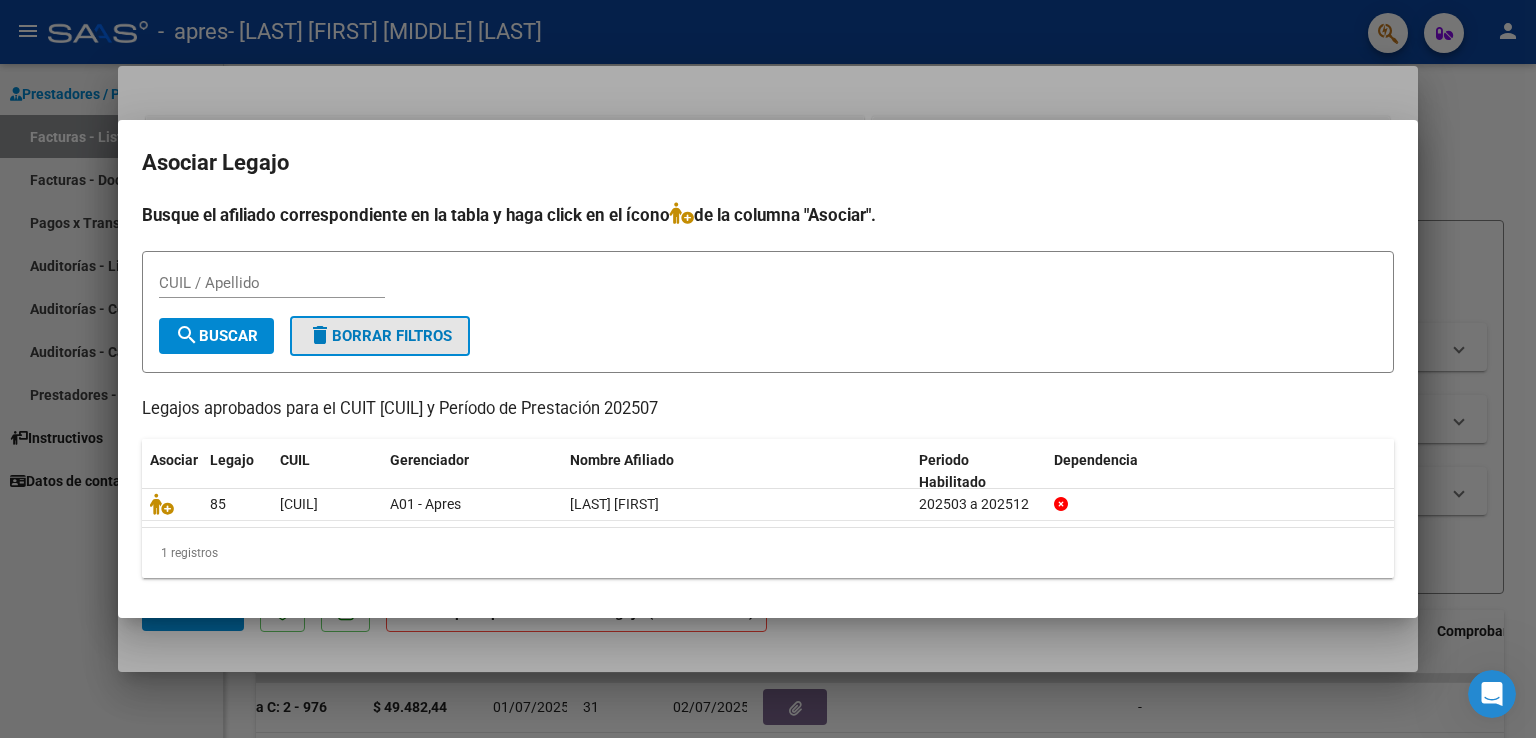 click on "delete  Borrar Filtros" at bounding box center (380, 336) 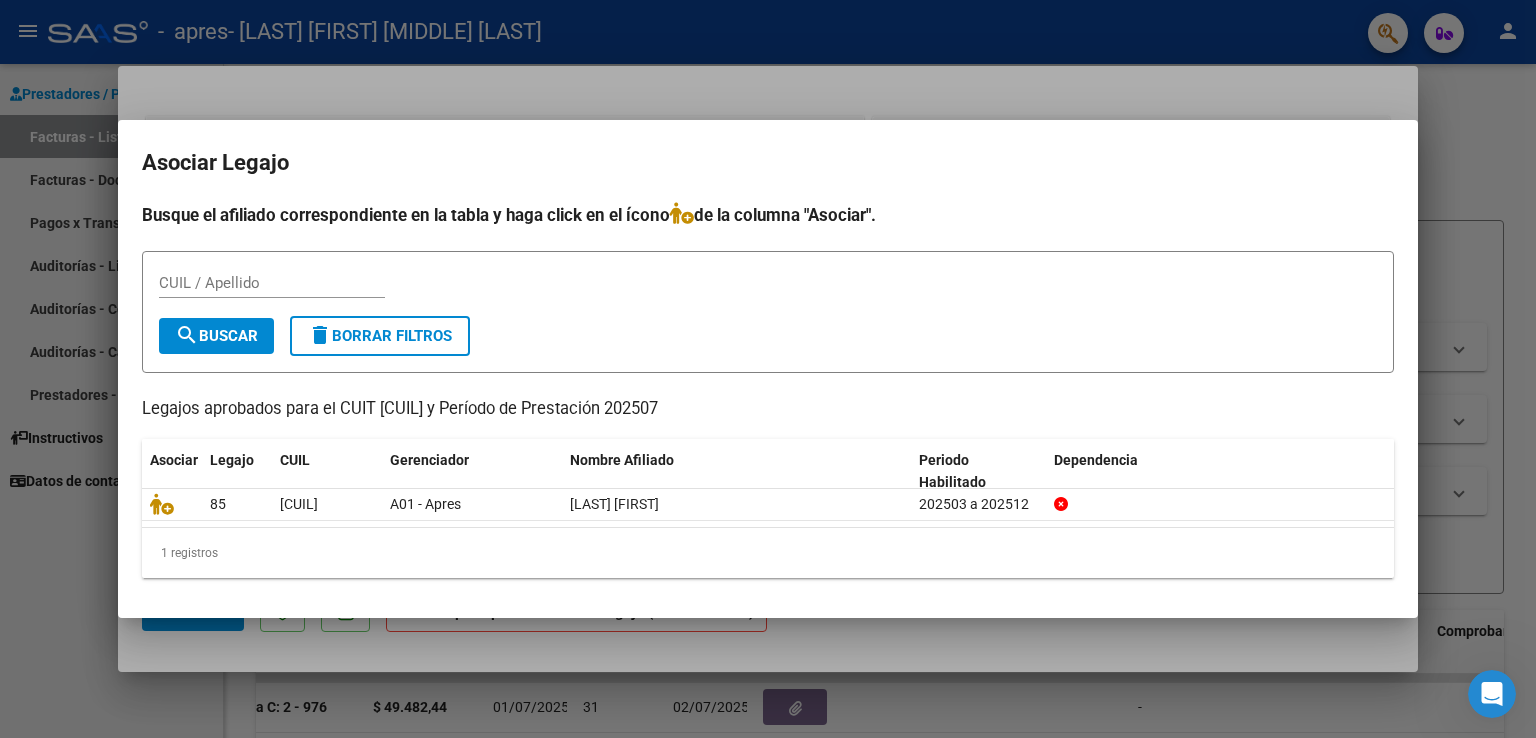 click at bounding box center [768, 369] 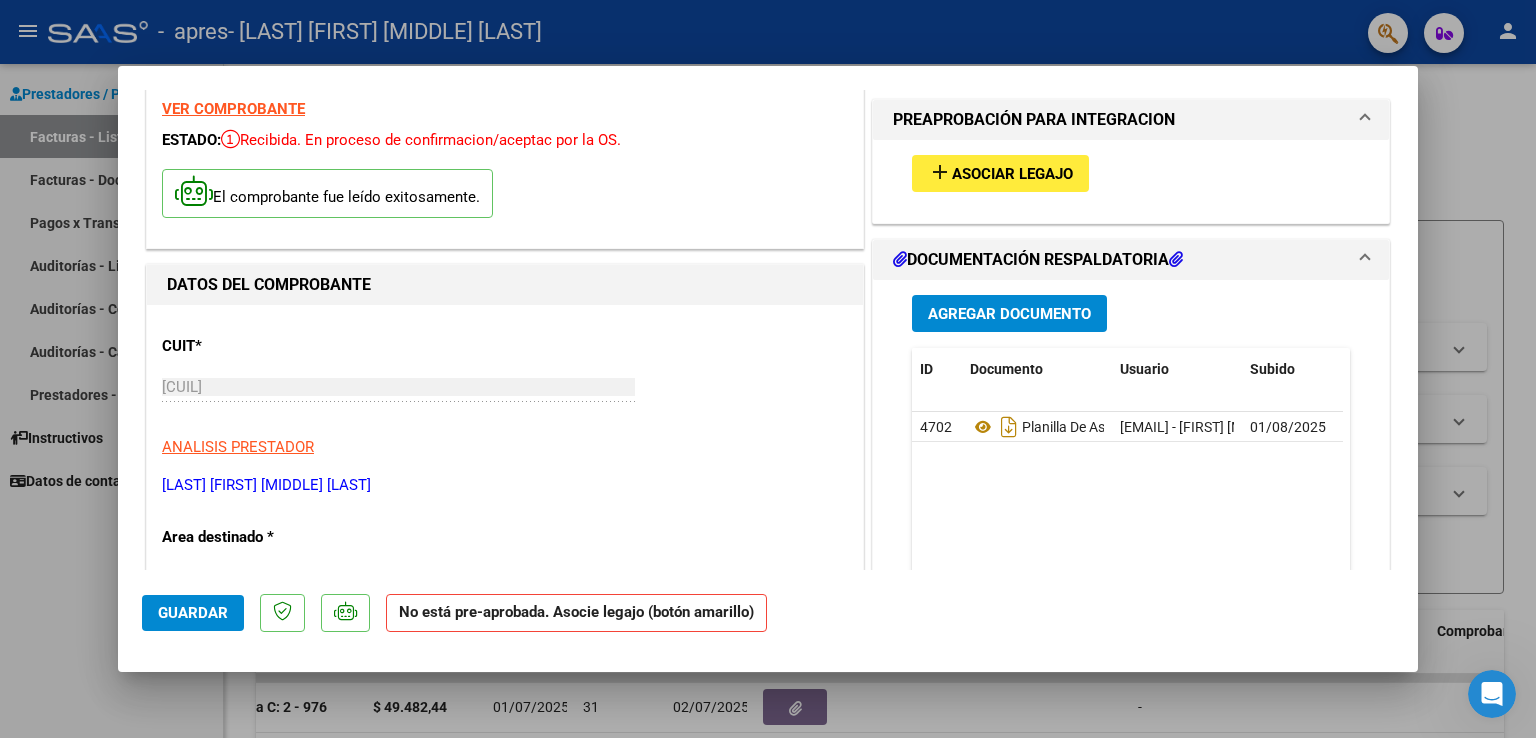 scroll, scrollTop: 0, scrollLeft: 0, axis: both 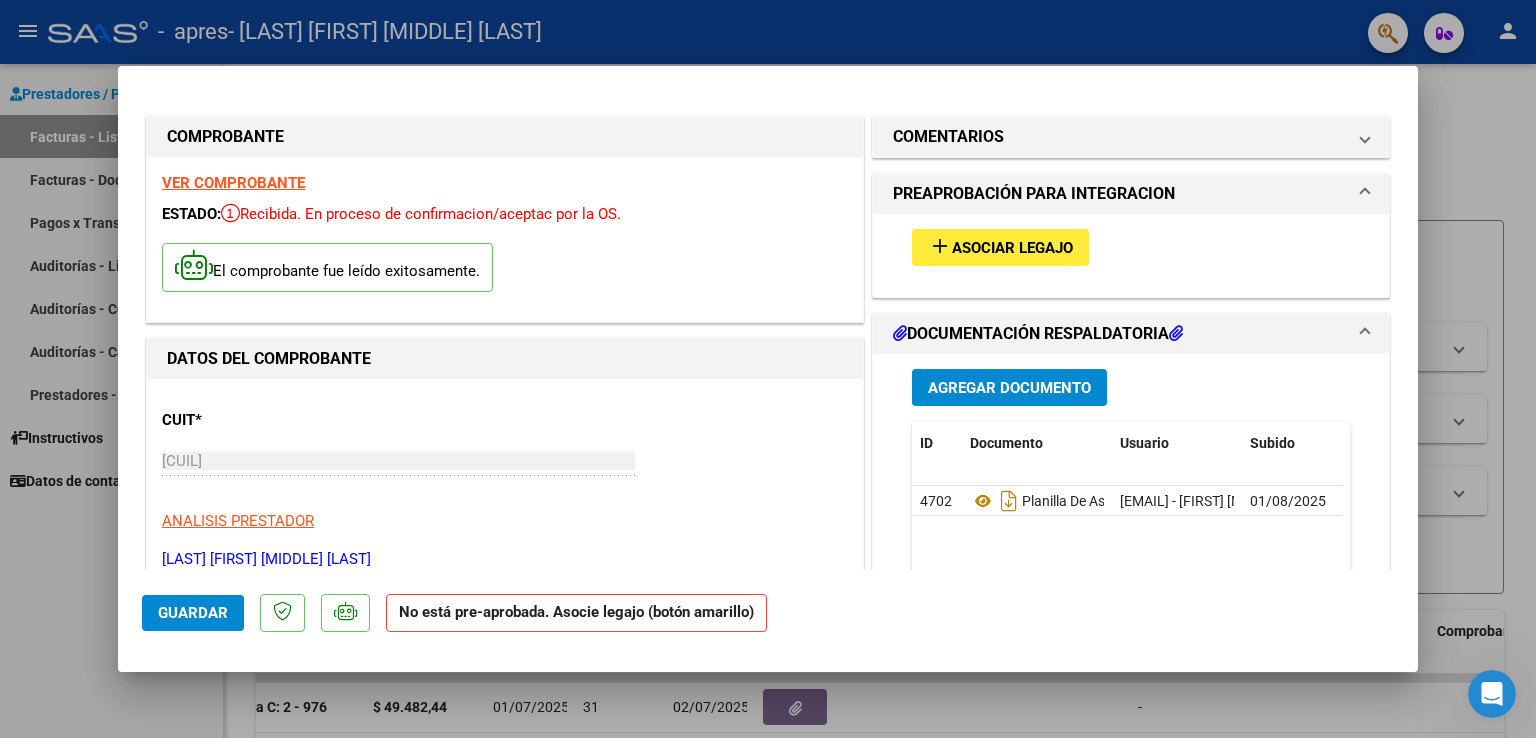 click on "Guardar" 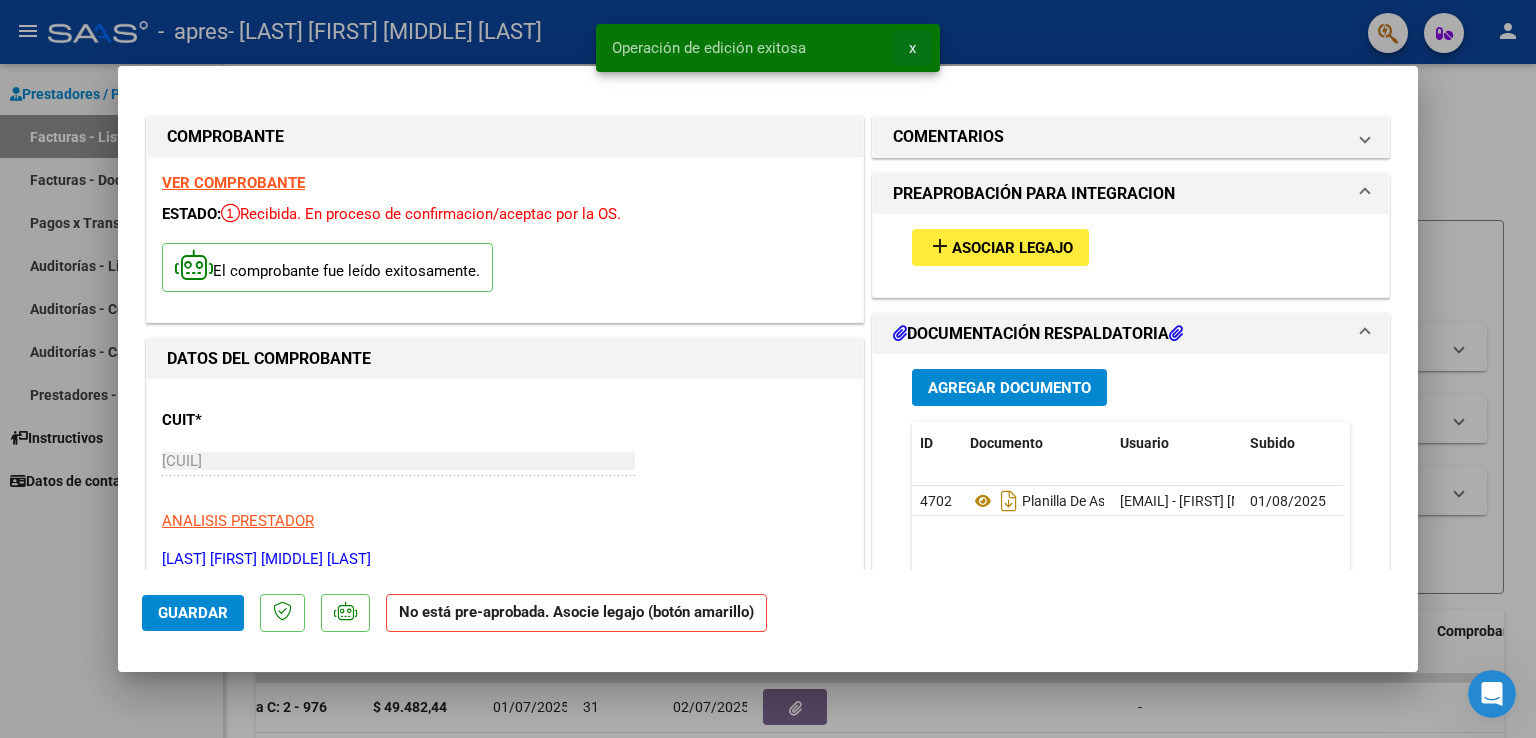 click on "x" at bounding box center (912, 48) 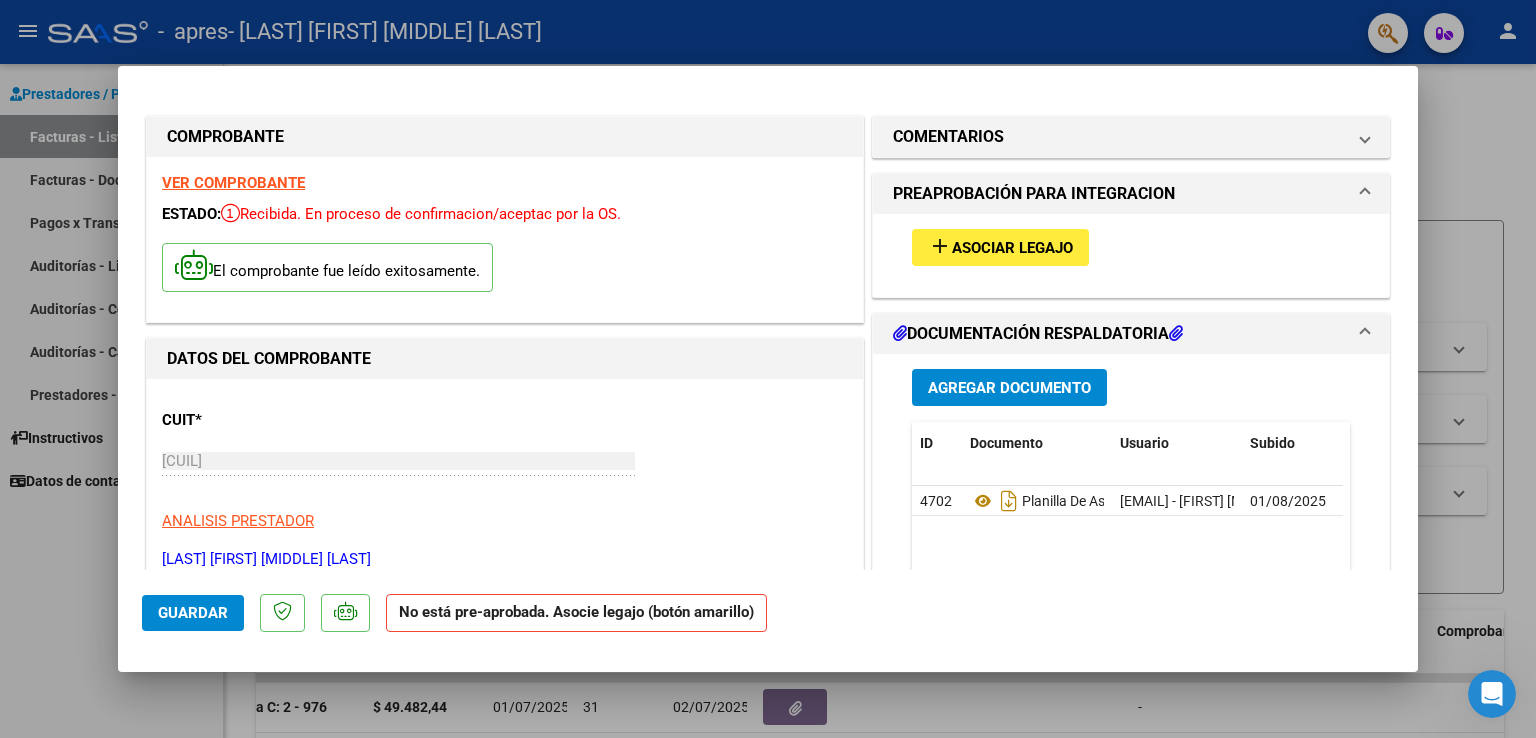 click at bounding box center [768, 369] 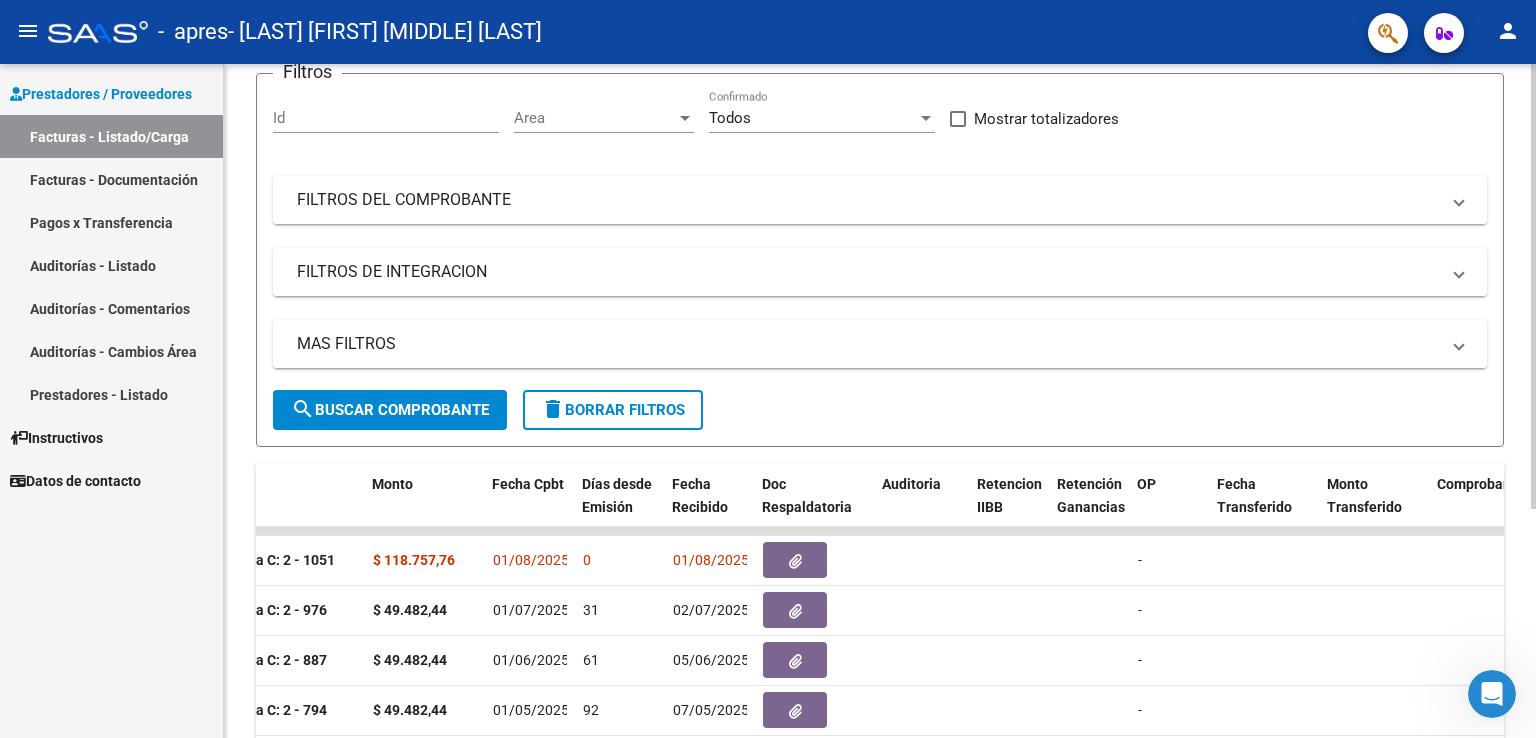 click 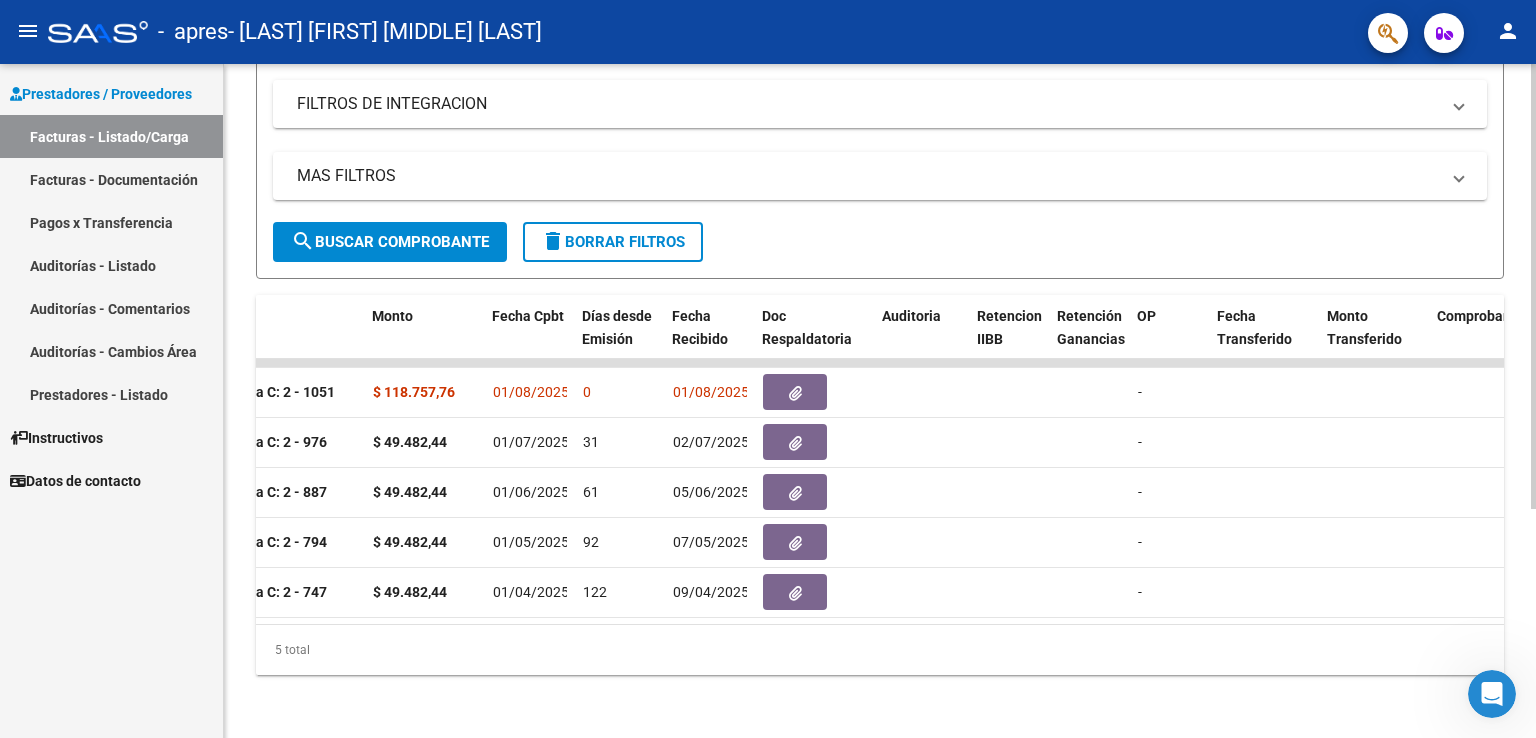 scroll, scrollTop: 345, scrollLeft: 0, axis: vertical 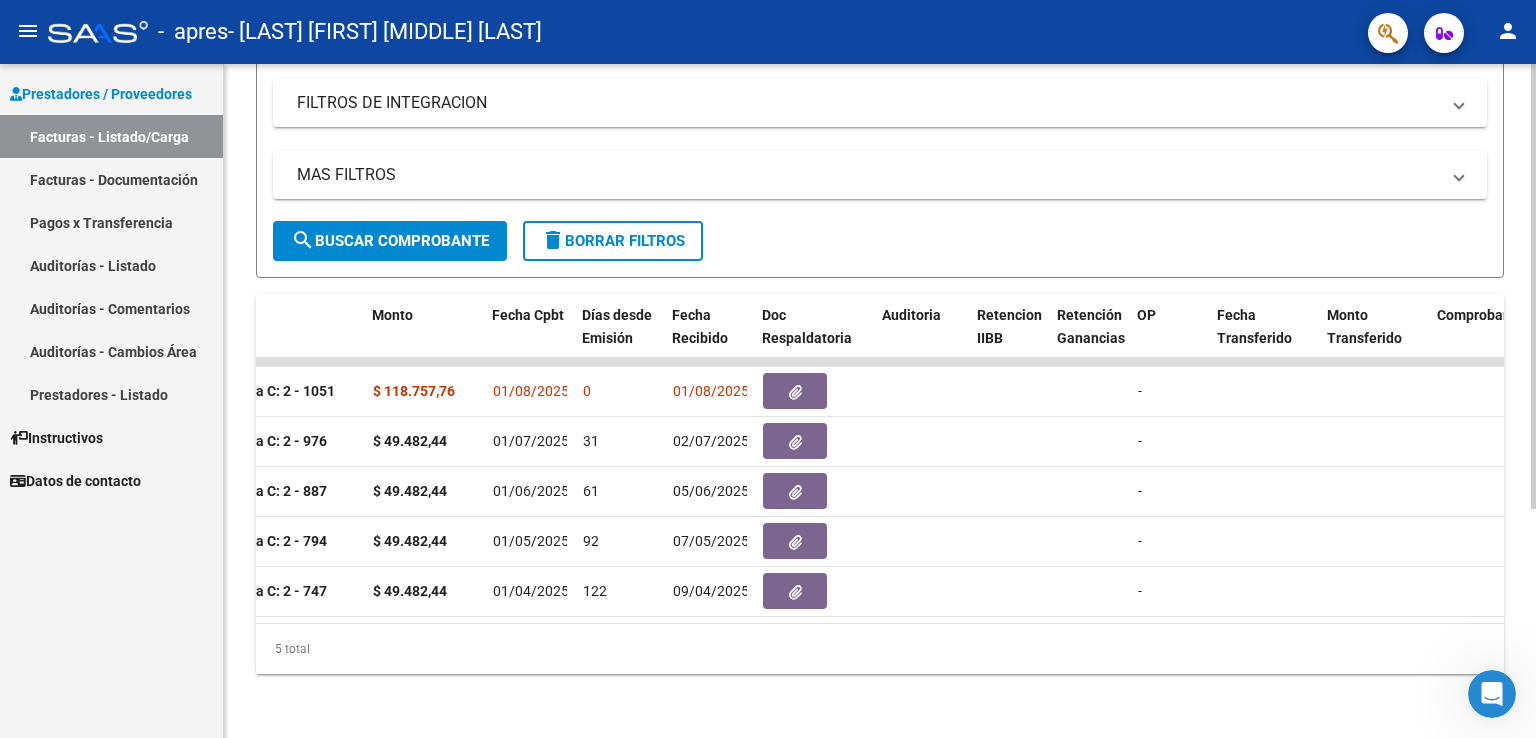 click on "Video tutorial   PRESTADORES -> Listado de CPBTs Emitidos por Prestadores / Proveedores (alt+q)   Cargar Comprobante
cloud_download  CSV  cloud_download  EXCEL  cloud_download  Estandar   Descarga Masiva
Filtros Id Area Area Todos Confirmado   Mostrar totalizadores   FILTROS DEL COMPROBANTE  Comprobante Tipo Comprobante Tipo Start date – End date Fec. Comprobante Desde / Hasta Días Emisión Desde(cant. días) Días Emisión Hasta(cant. días) CUIT / Razón Social Pto. Venta Nro. Comprobante Código SSS CAE Válido CAE Válido Todos Cargado Módulo Hosp. Todos Tiene facturacion Apócrifa Hospital Refes  FILTROS DE INTEGRACION  Período De Prestación Campos del Archivo de Rendición Devuelto x SSS (dr_envio) Todos Rendido x SSS (dr_envio) Tipo de Registro Tipo de Registro Período Presentación Período Presentación Campos del Legajo Asociado (preaprobación) Afiliado Legajo (cuil/nombre) Todos Solo facturas preaprobadas  MAS FILTROS  Todos Con Doc. Respaldatoria Todos Con Trazabilidad Todos – – 0" 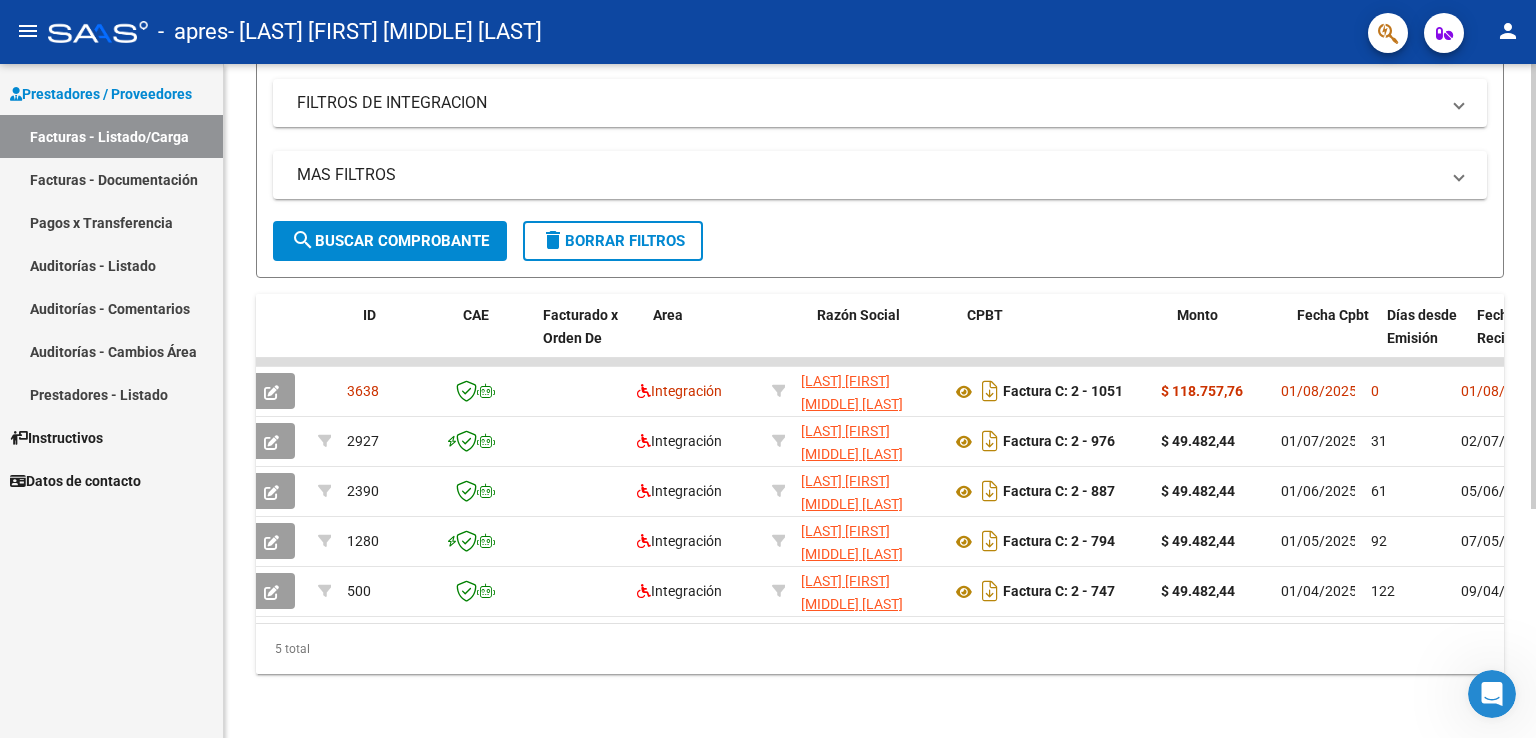 scroll, scrollTop: 0, scrollLeft: 0, axis: both 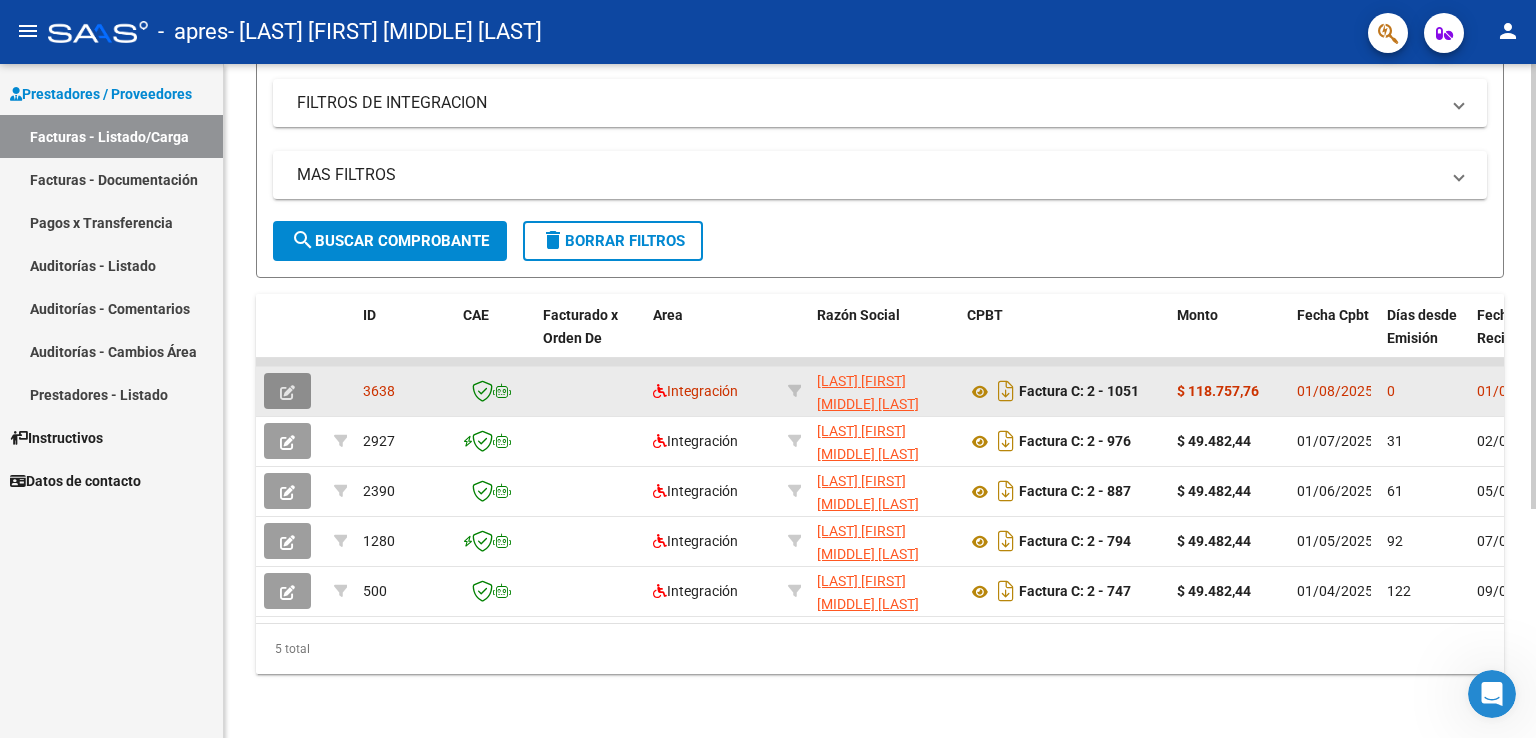 click 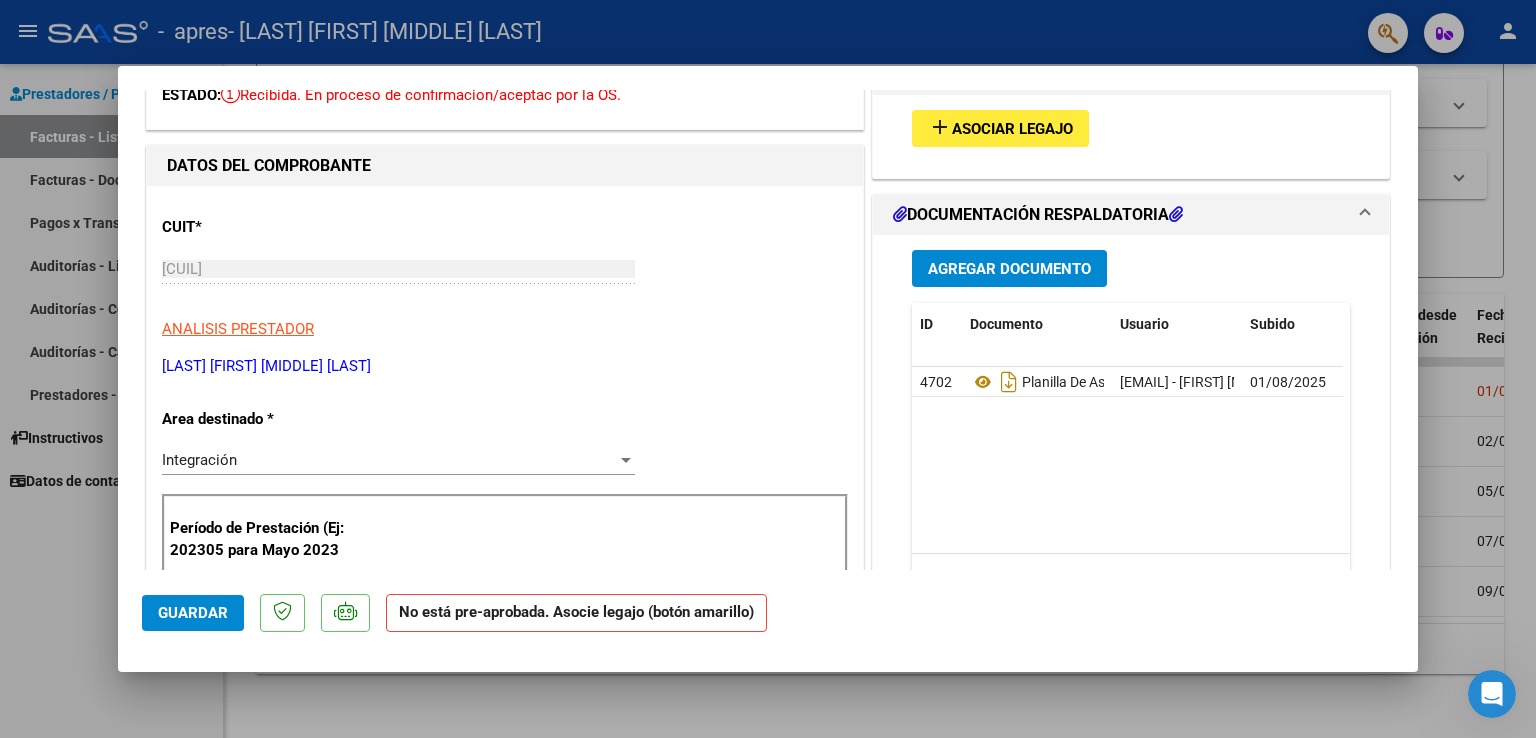 scroll, scrollTop: 0, scrollLeft: 0, axis: both 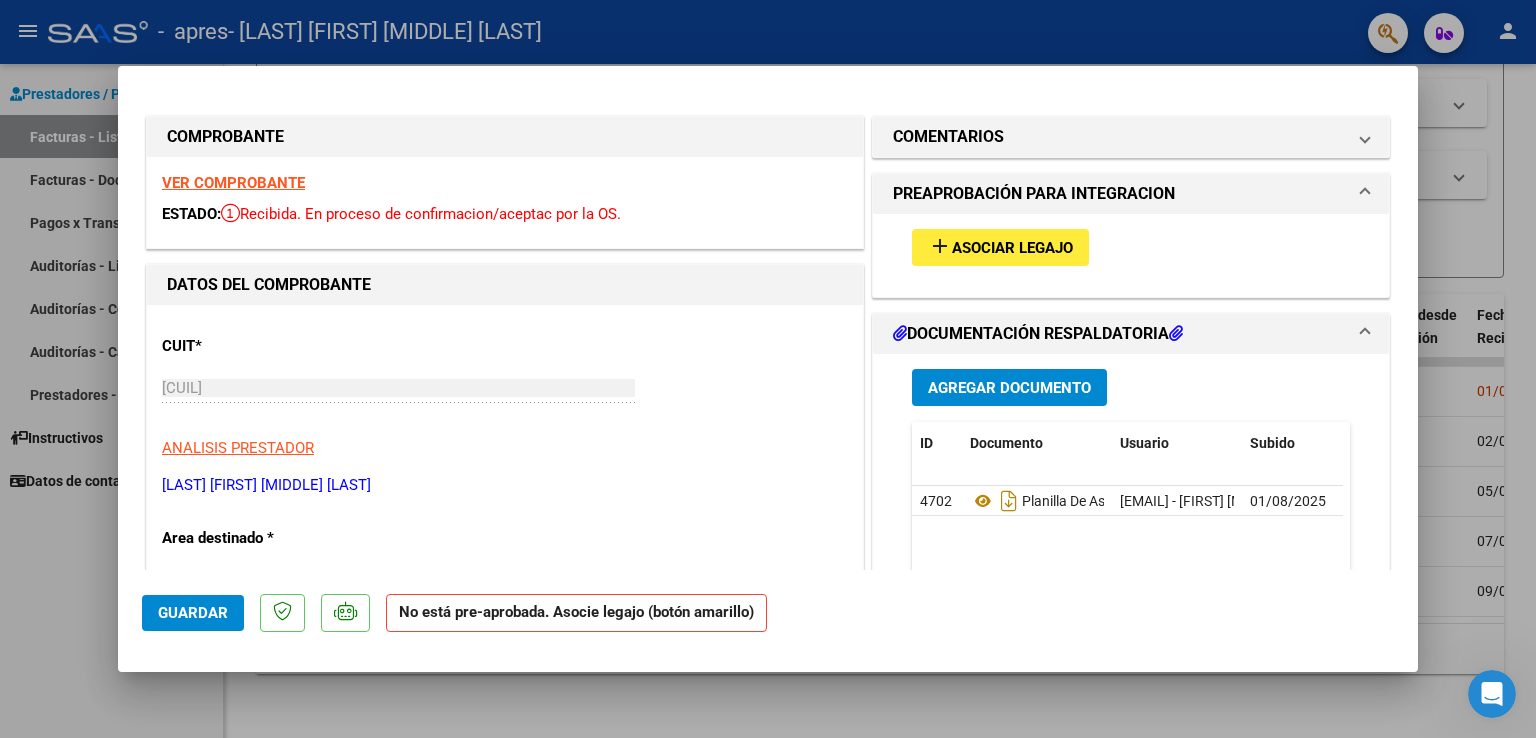 click on "COMPROBANTE VER COMPROBANTE       ESTADO:   Recibida. En proceso de confirmacion/aceptac por la OS.  DATOS DEL COMPROBANTE CUIT  *   [CUIL] Ingresar CUIT  ANALISIS PRESTADOR  [LAST] [FIRST] [MIDDLE] [LAST]  ARCA Padrón  Area destinado * Integración Seleccionar Area Período de Prestación (Ej: 202305 para Mayo 2023    202507 Ingrese el Período de Prestación como indica el ejemplo   Comprobante Tipo * Factura C Seleccionar Tipo Punto de Venta  *   2 Ingresar el Nro.  Número  *   1051 Ingresar el Nro.  Monto  *   $ 118.757,76 Ingresar el monto  Fecha del Cpbt.  *   2025-08-01 Ingresar la fecha  CAE / CAEA (no ingrese CAI)    [CAE] Ingresar el CAE o CAEA (no ingrese CAI)  Fecha de Vencimiento    2025-08-11 Ingresar la fecha  Ref. Externa    Ingresar la ref.  N° Liquidación    Ingresar el N° Liquidación  COMENTARIOS Comentarios del Prestador / Gerenciador:  PREAPROBACIÓN PARA INTEGRACION add Asociar Legajo  DOCUMENTACIÓN RESPALDATORIA  Agregar Documento ID Documento Usuario Subido 4702" at bounding box center (768, 330) 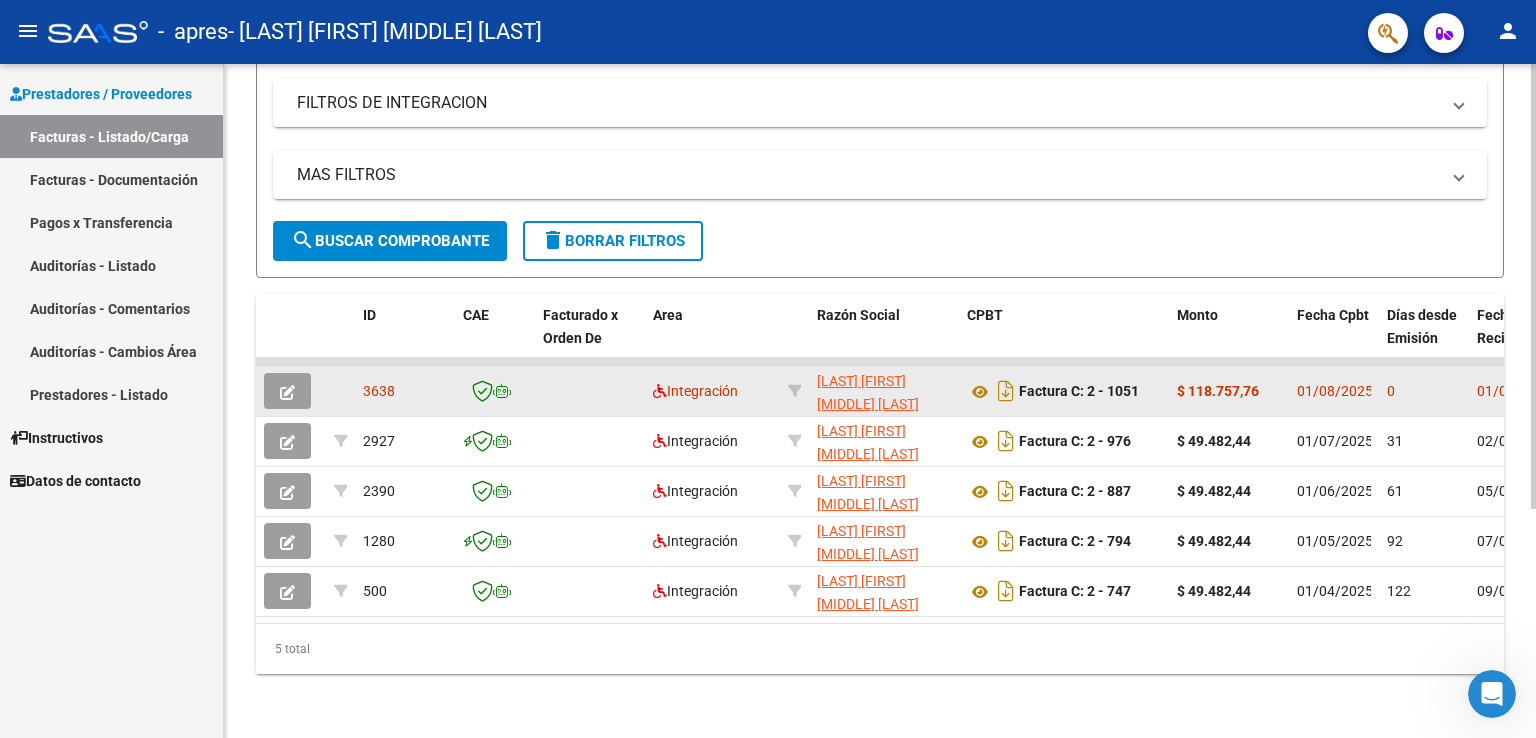 drag, startPoint x: 504, startPoint y: 365, endPoint x: 434, endPoint y: 379, distance: 71.38628 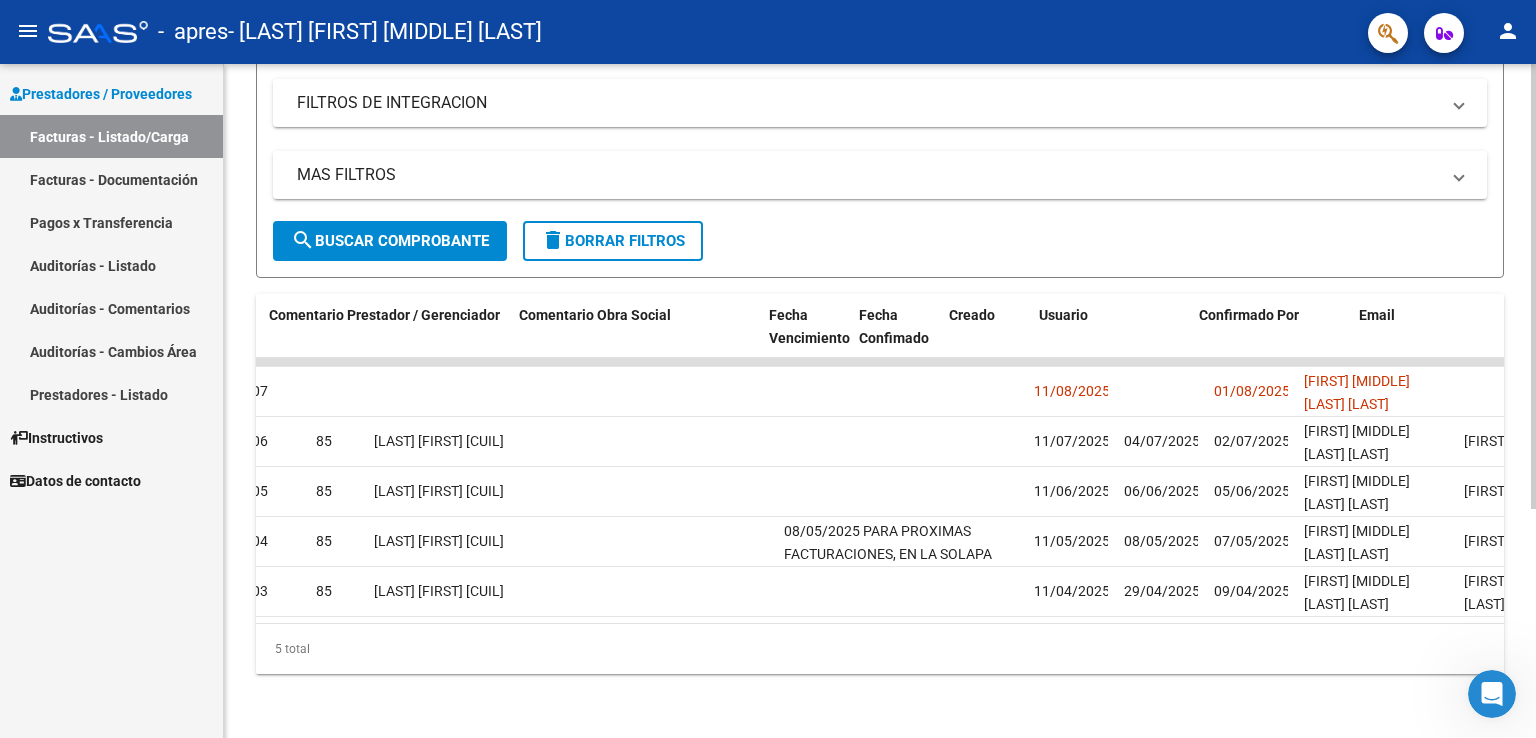 scroll, scrollTop: 0, scrollLeft: 2968, axis: horizontal 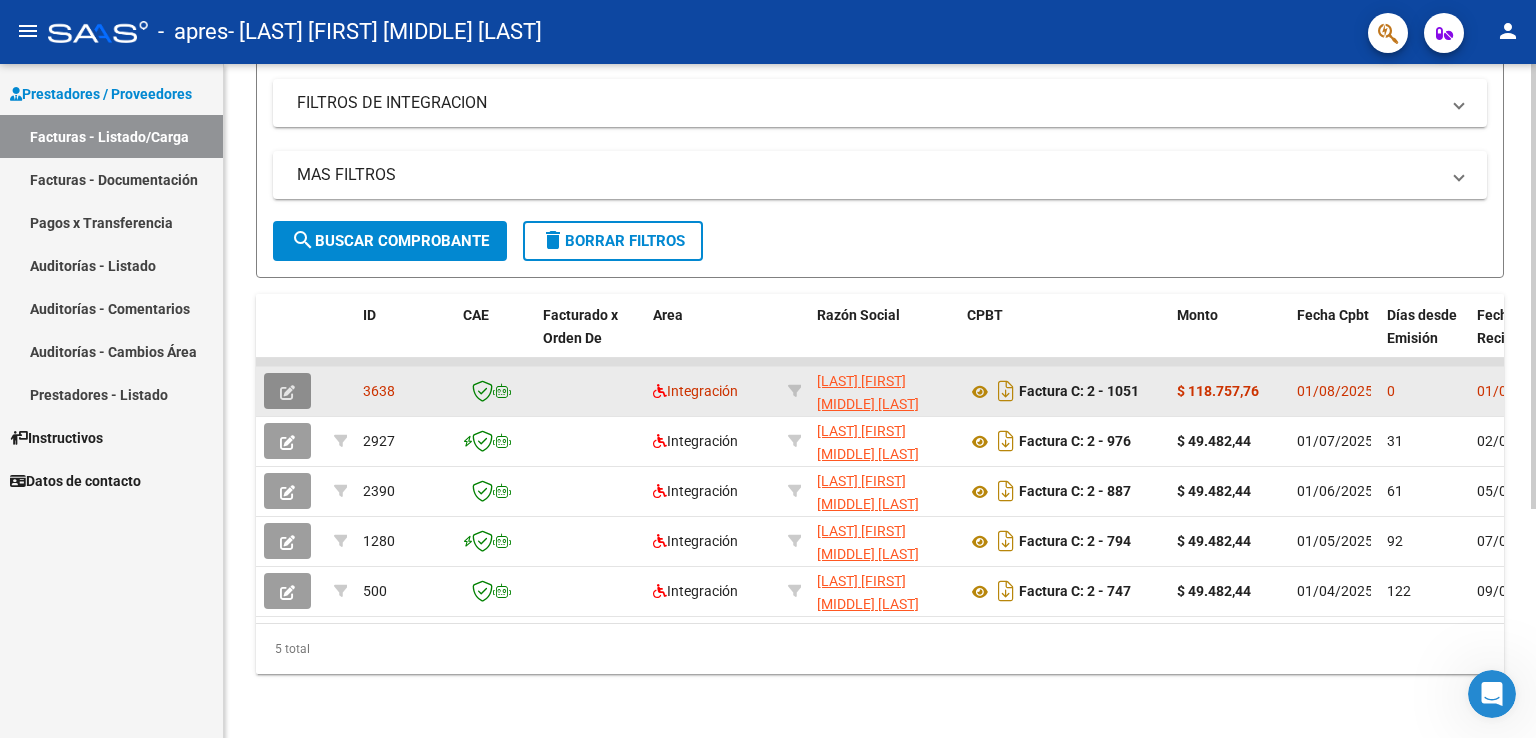 click 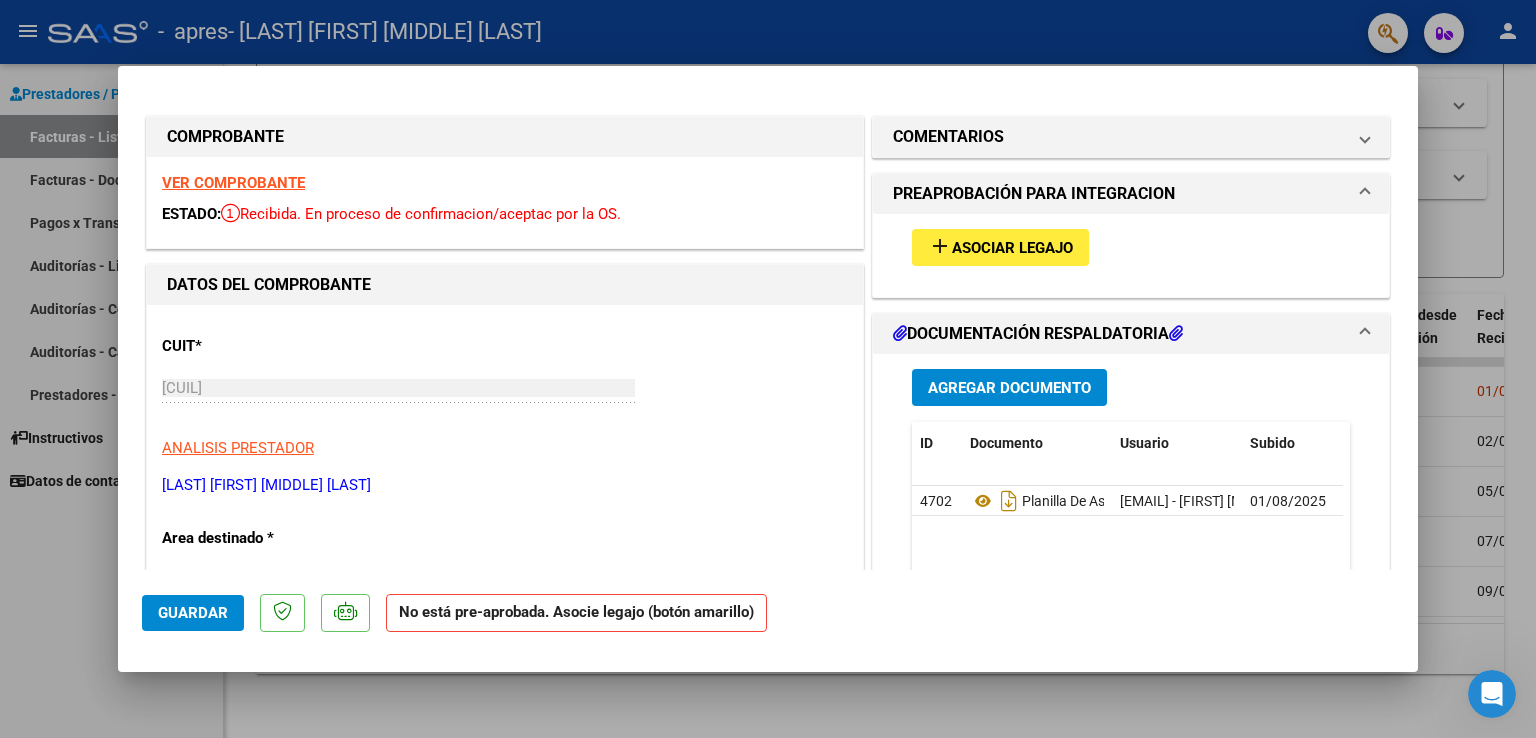 click at bounding box center (768, 369) 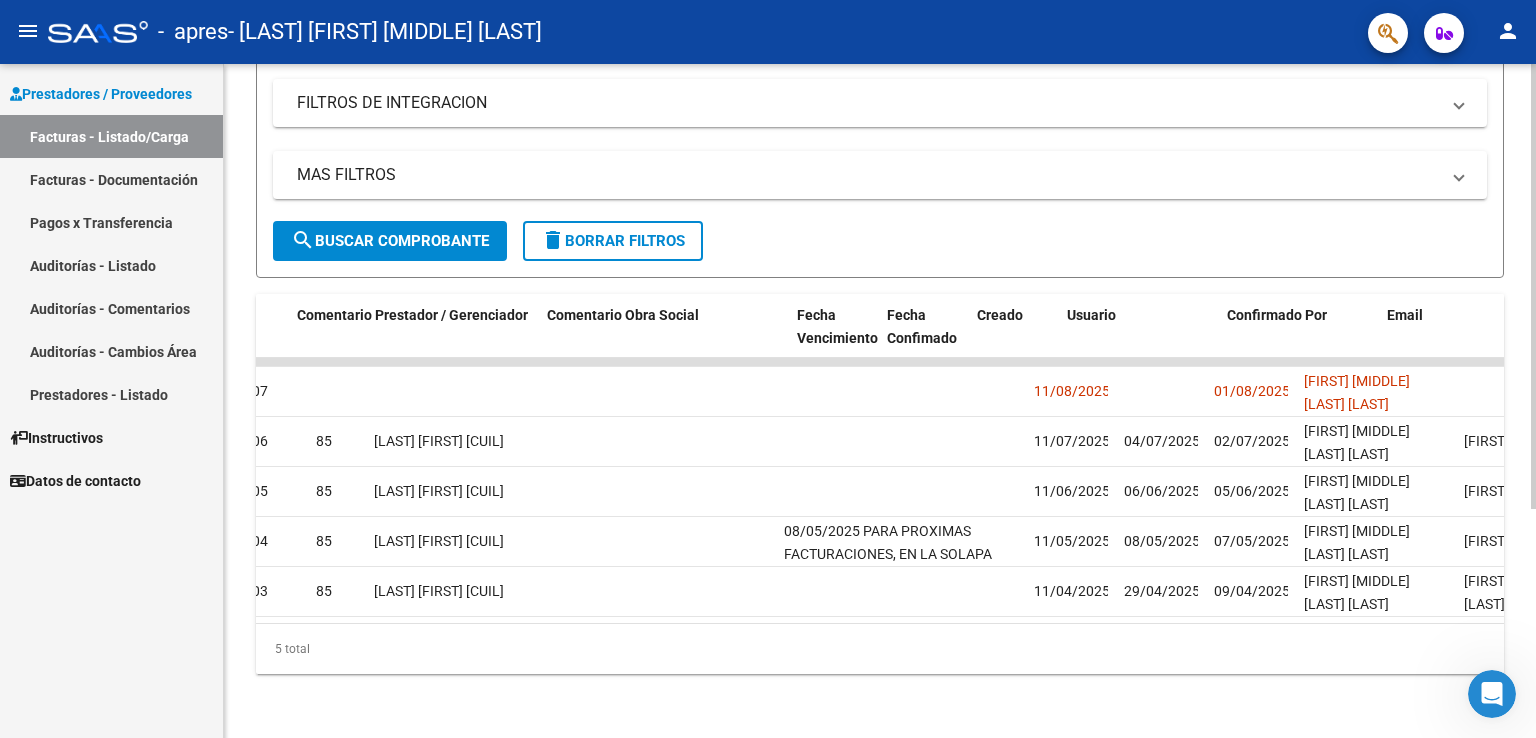 scroll, scrollTop: 0, scrollLeft: 2968, axis: horizontal 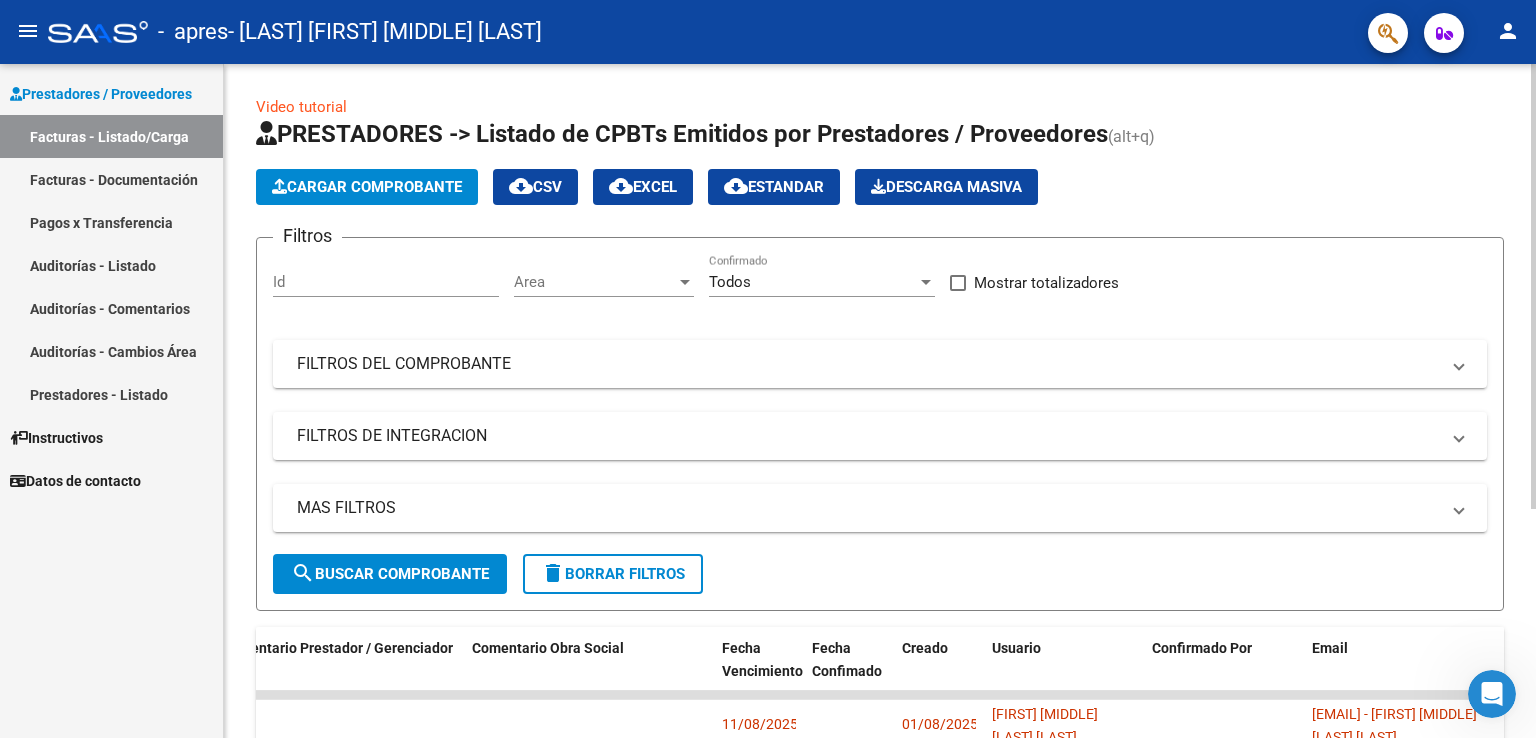 click on "Video tutorial   PRESTADORES -> Listado de CPBTs Emitidos por Prestadores / Proveedores (alt+q)   Cargar Comprobante
cloud_download  CSV  cloud_download  EXCEL  cloud_download  Estandar   Descarga Masiva
Filtros Id Area Area Todos Confirmado   Mostrar totalizadores   FILTROS DEL COMPROBANTE  Comprobante Tipo Comprobante Tipo Start date – End date Fec. Comprobante Desde / Hasta Días Emisión Desde(cant. días) Días Emisión Hasta(cant. días) CUIT / Razón Social Pto. Venta Nro. Comprobante Código SSS CAE Válido CAE Válido Todos Cargado Módulo Hosp. Todos Tiene facturacion Apócrifa Hospital Refes  FILTROS DE INTEGRACION  Período De Prestación Campos del Archivo de Rendición Devuelto x SSS (dr_envio) Todos Rendido x SSS (dr_envio) Tipo de Registro Tipo de Registro Período Presentación Período Presentación Campos del Legajo Asociado (preaprobación) Afiliado Legajo (cuil/nombre) Todos Solo facturas preaprobadas  MAS FILTROS  Todos Con Doc. Respaldatoria Todos Con Trazabilidad Todos – – 0" 